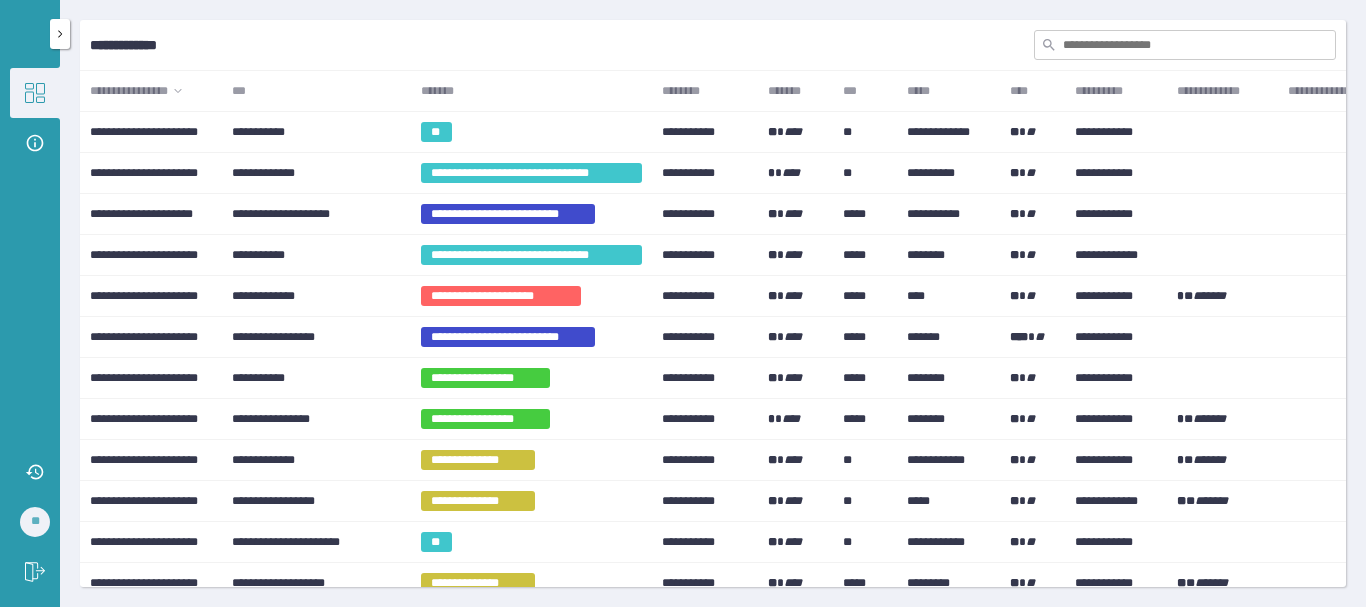 scroll, scrollTop: 0, scrollLeft: 0, axis: both 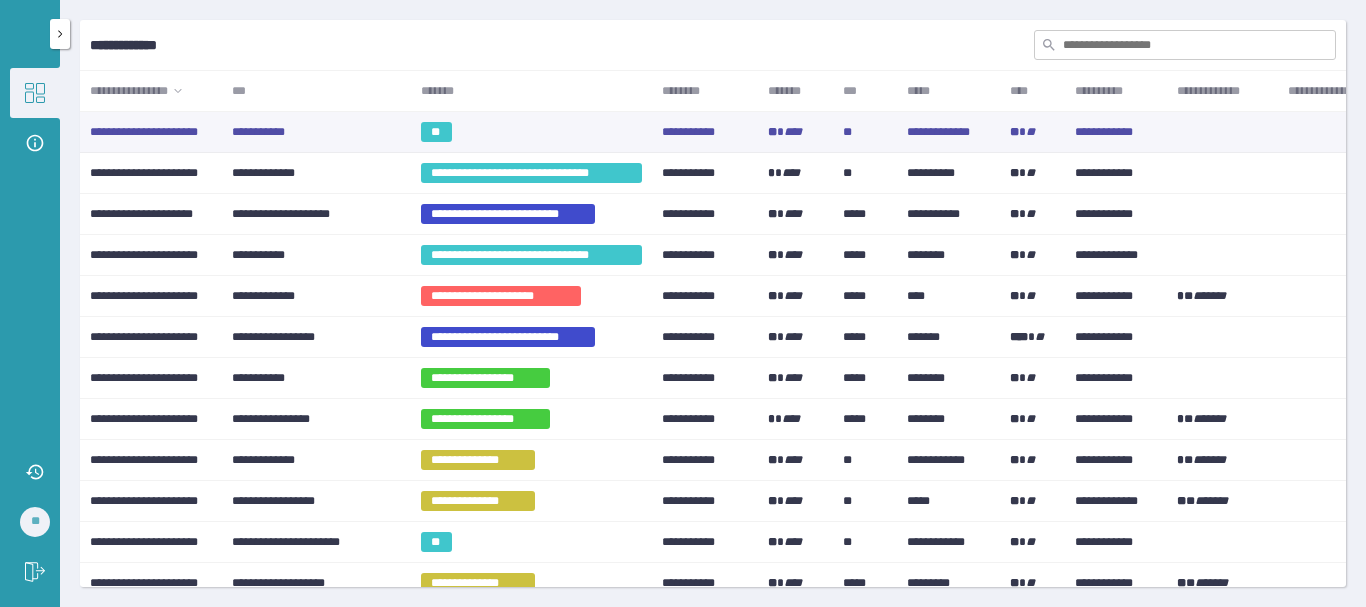 click on "**" at bounding box center [531, 132] 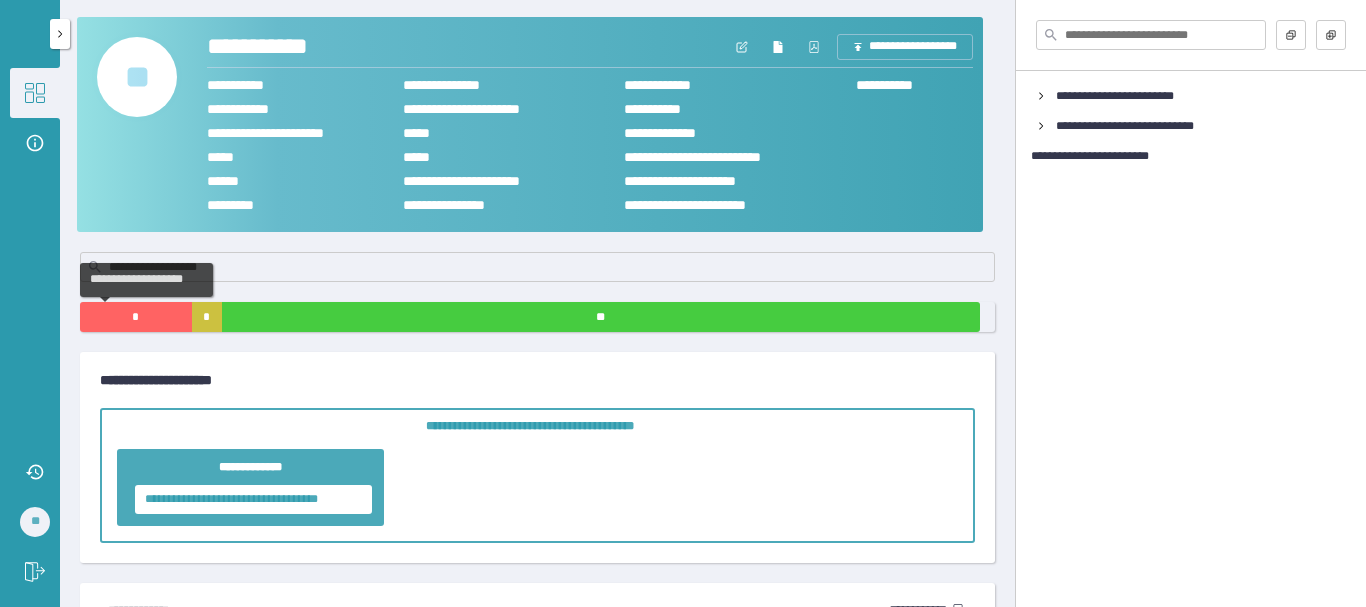 click on "*" at bounding box center (136, 317) 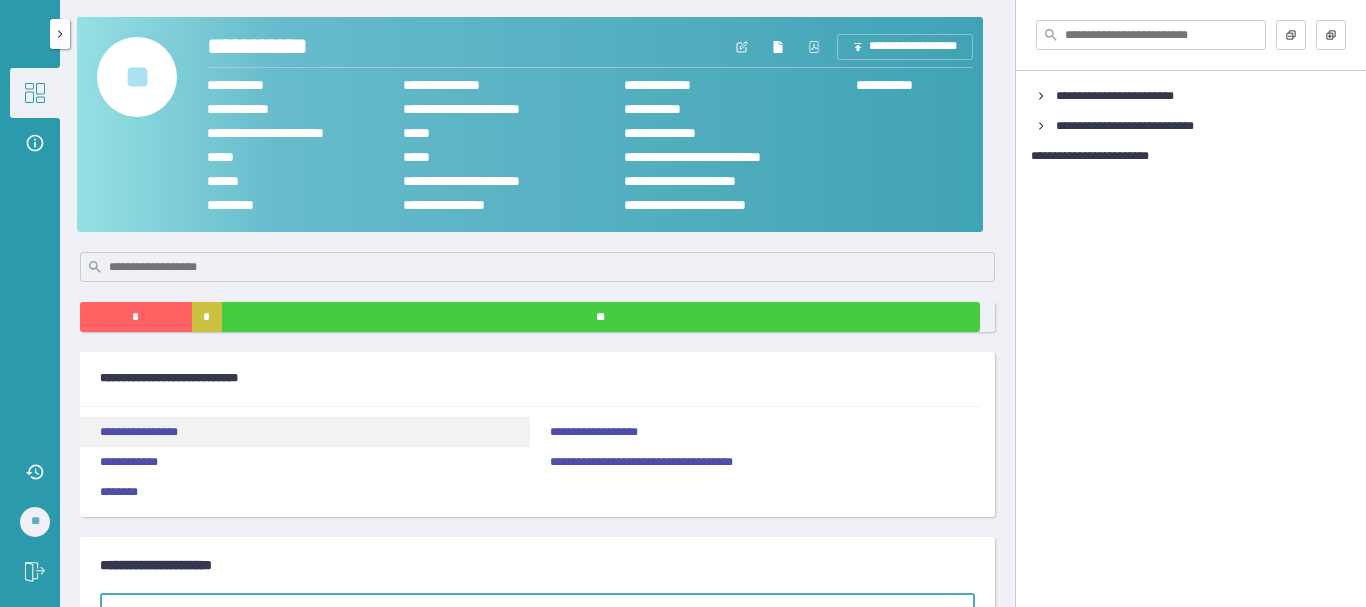click on "**********" at bounding box center (305, 432) 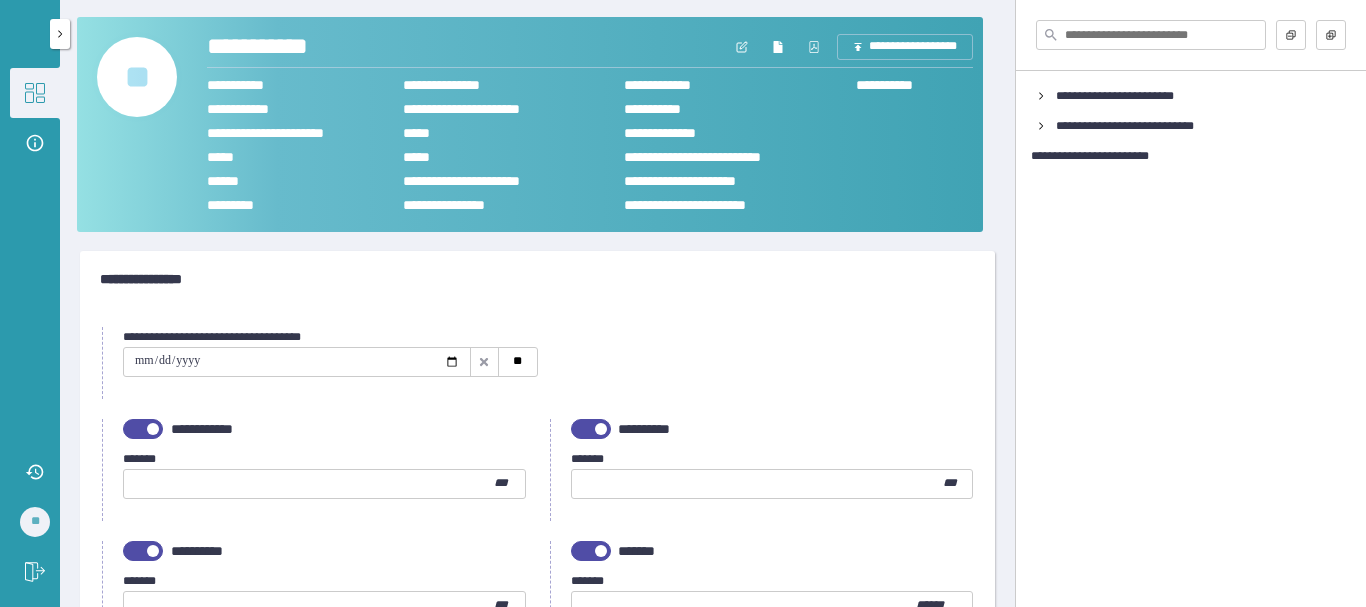 scroll, scrollTop: 0, scrollLeft: 0, axis: both 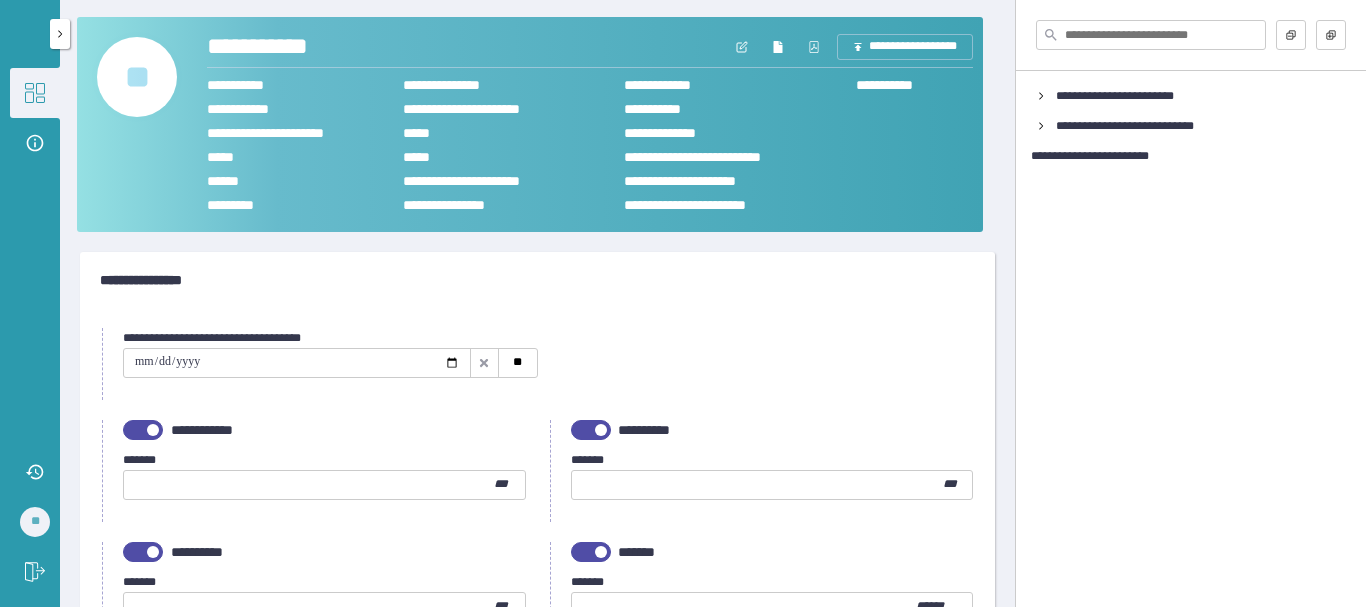 click 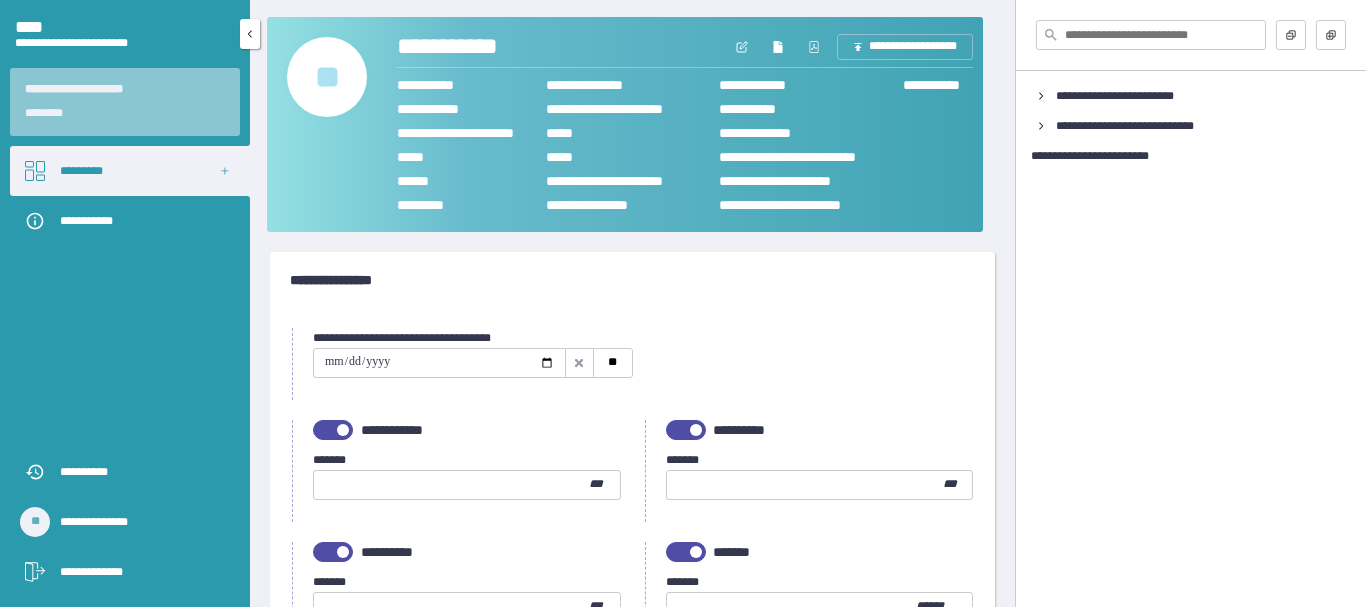 click on "*********" at bounding box center [130, 171] 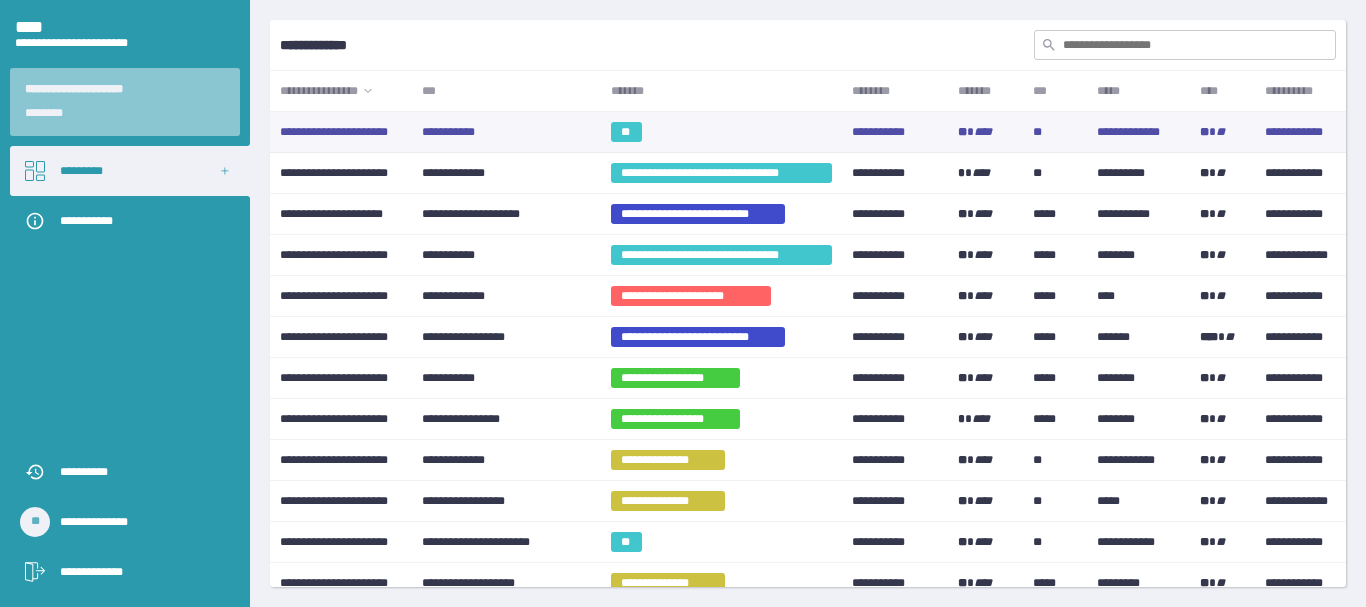 click on "**********" at bounding box center (506, 132) 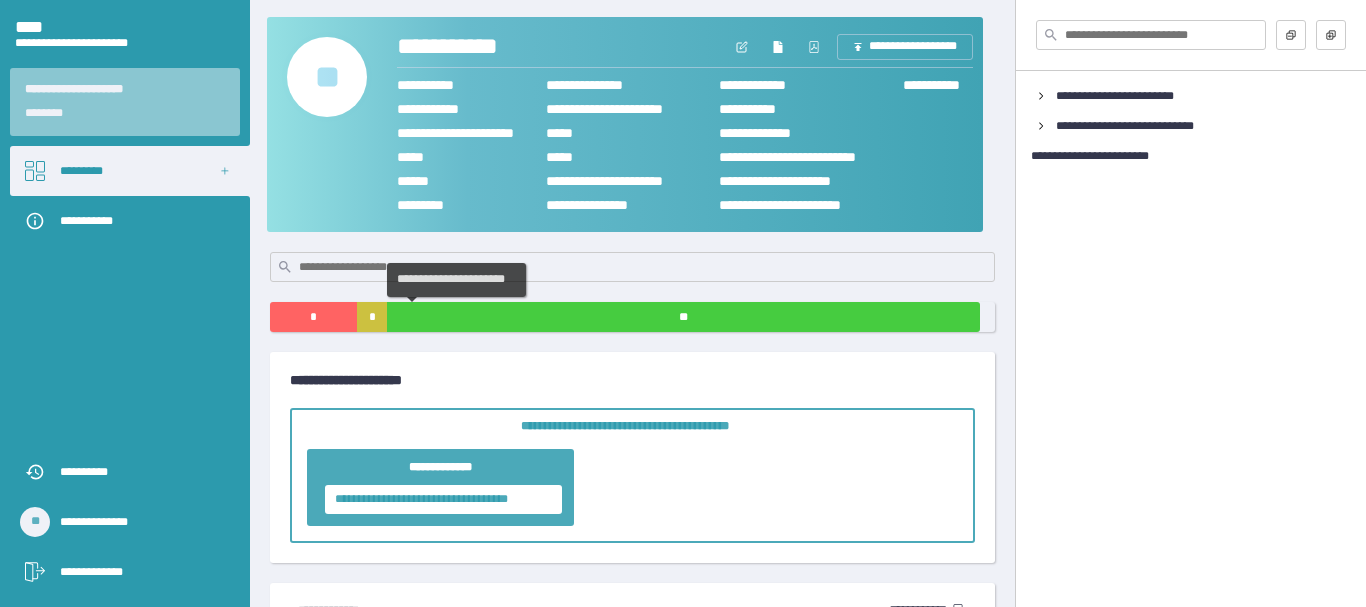 click on "**" at bounding box center [683, 317] 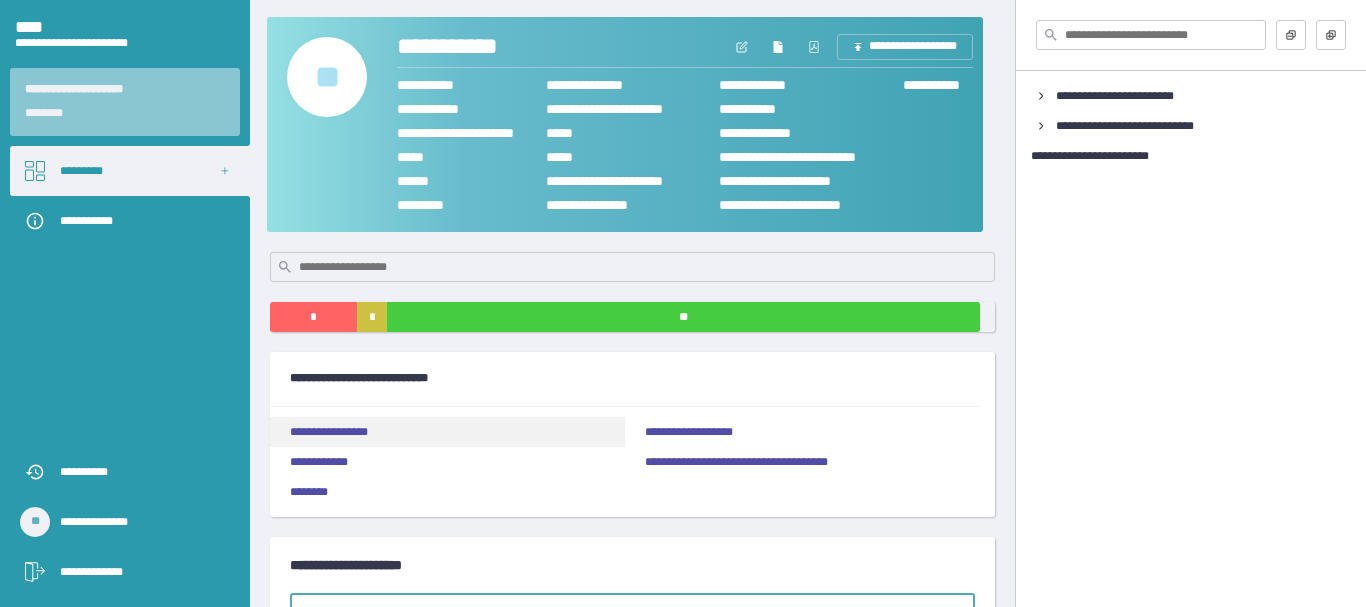 click on "**********" at bounding box center (447, 432) 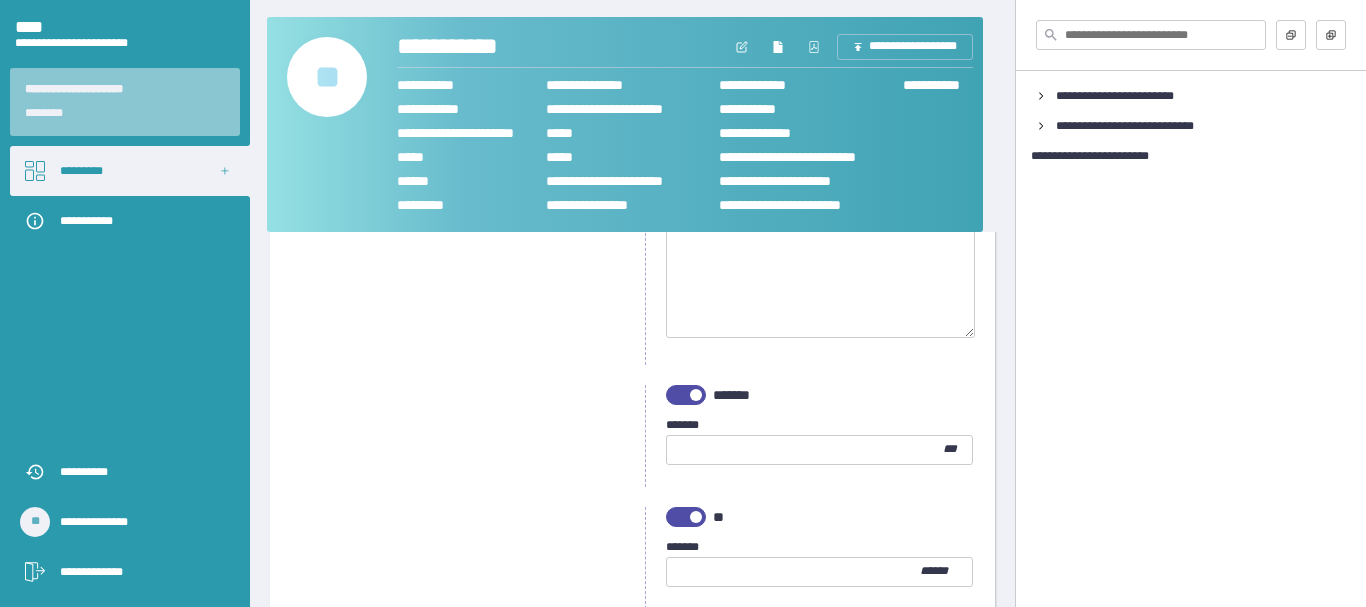 scroll, scrollTop: 3600, scrollLeft: 0, axis: vertical 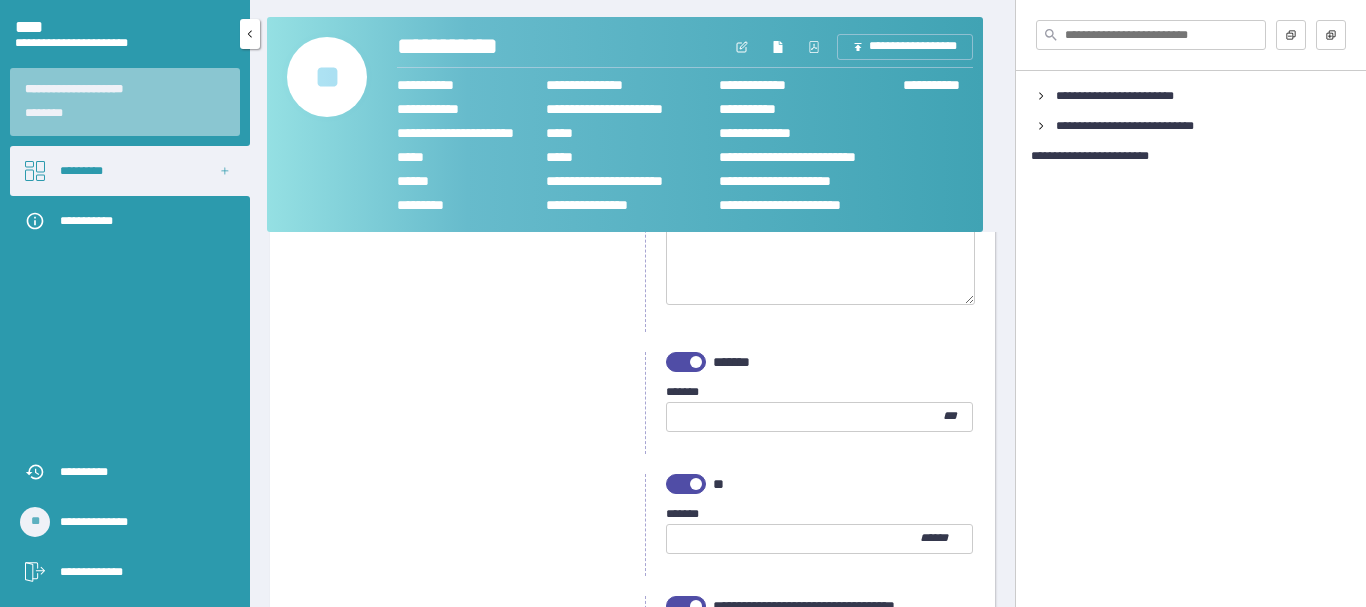 click on "*********" at bounding box center (130, 171) 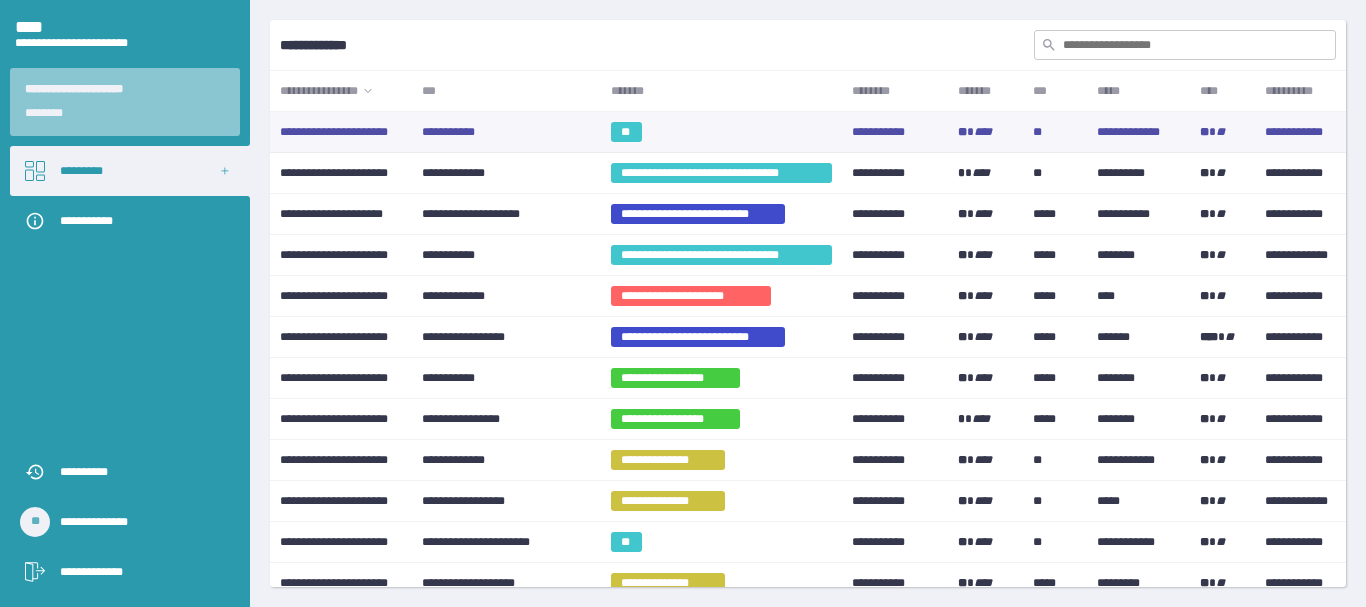 click on "**" at bounding box center (626, 132) 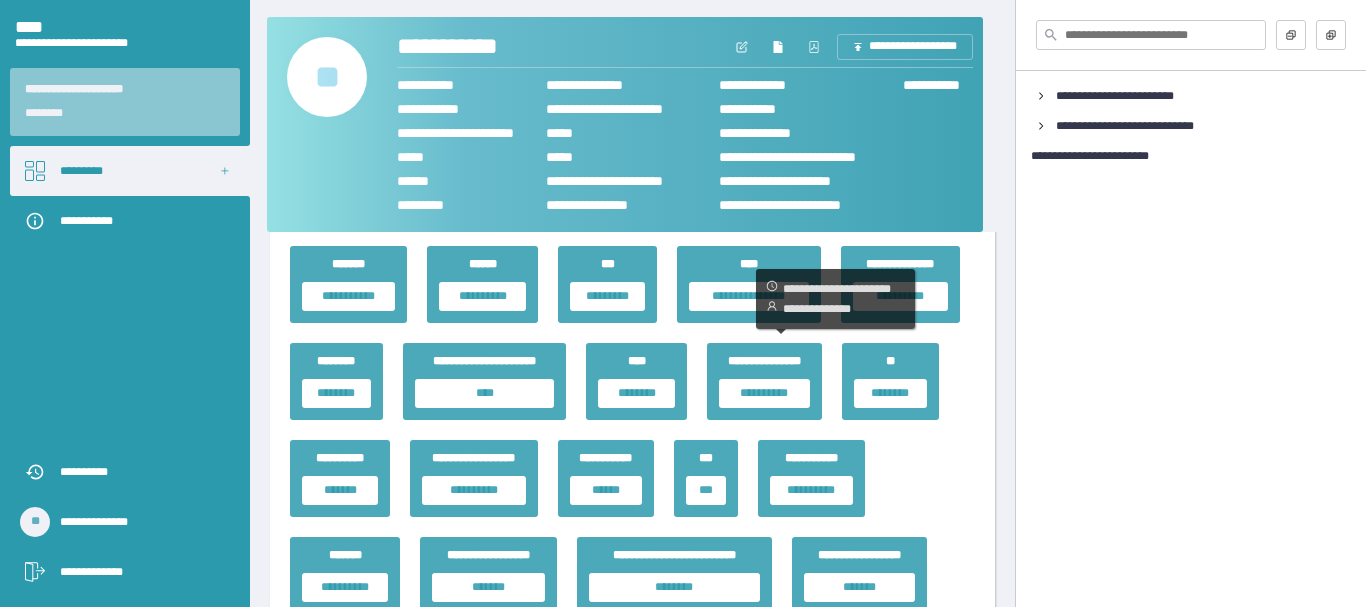 scroll, scrollTop: 4500, scrollLeft: 0, axis: vertical 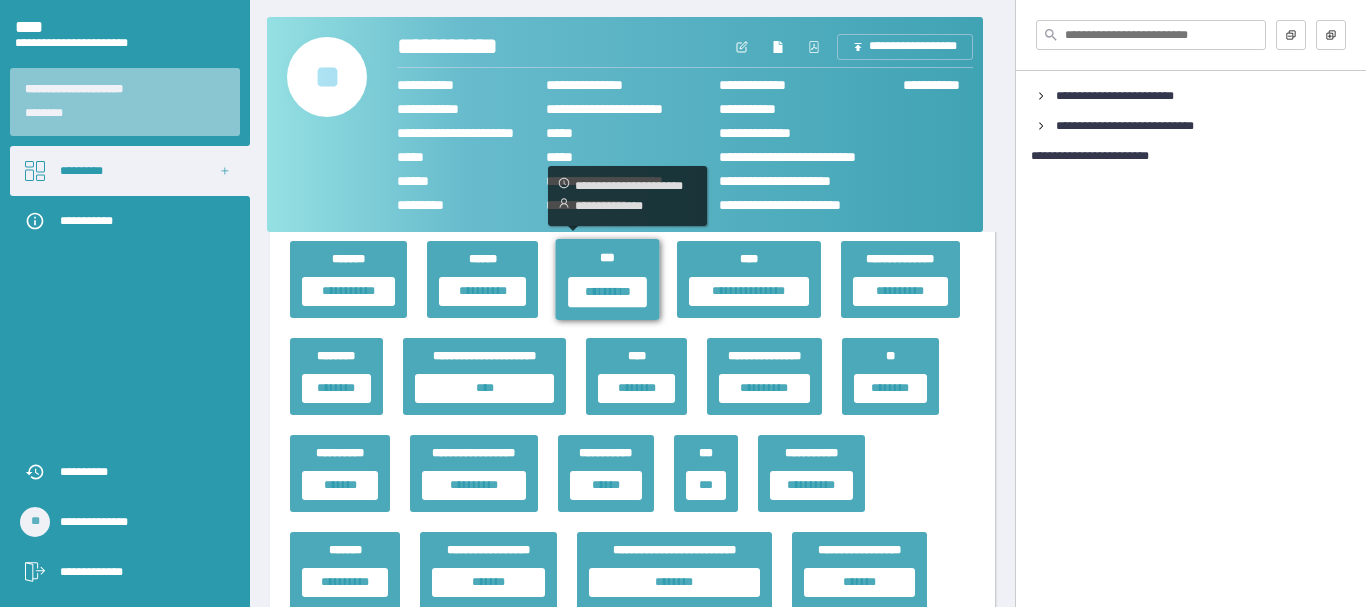 click on "*********" at bounding box center [607, 292] 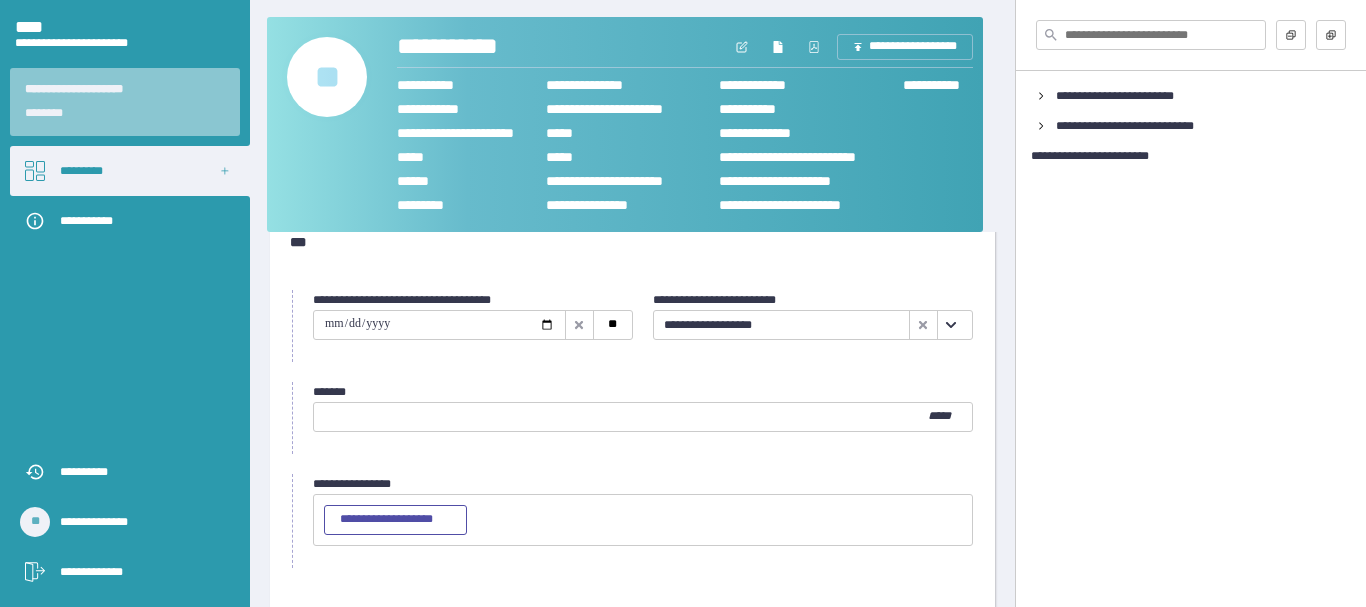 scroll, scrollTop: 0, scrollLeft: 0, axis: both 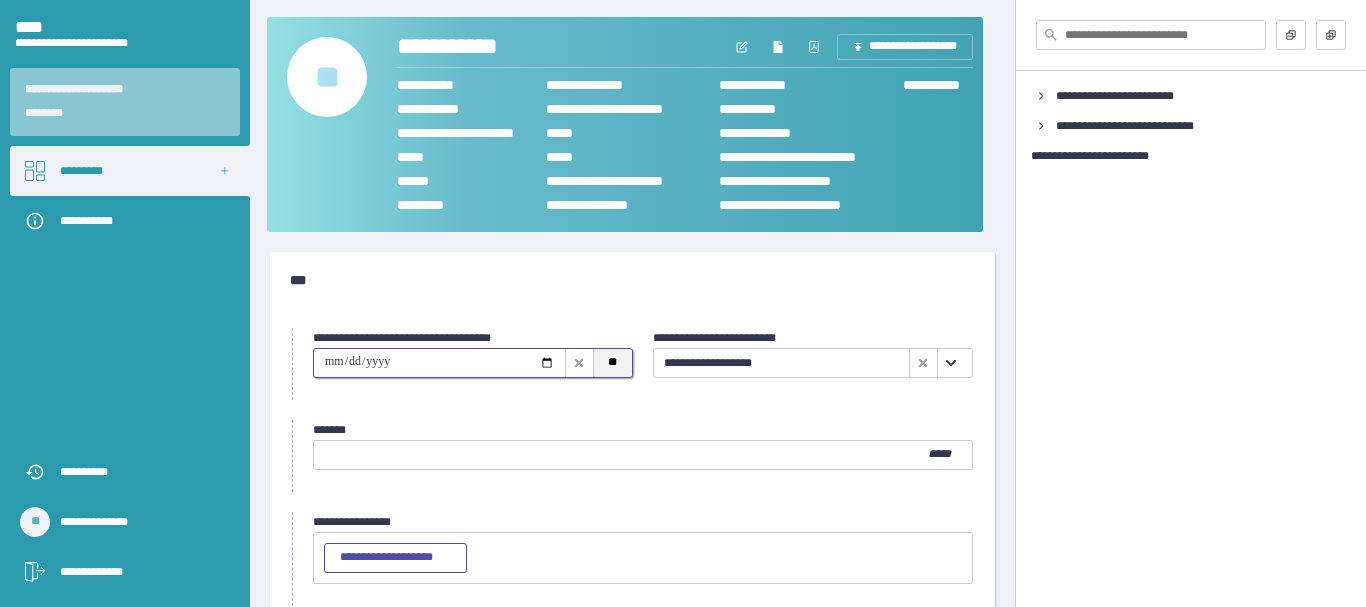 click on "**" at bounding box center [612, 363] 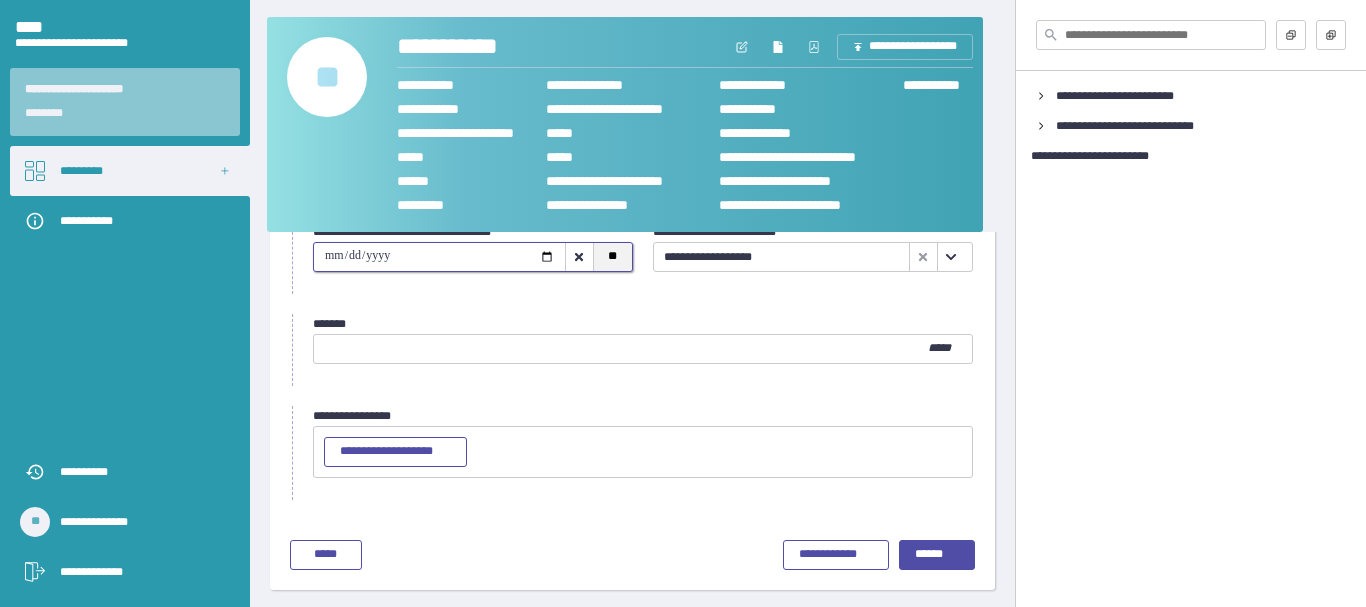 scroll, scrollTop: 109, scrollLeft: 0, axis: vertical 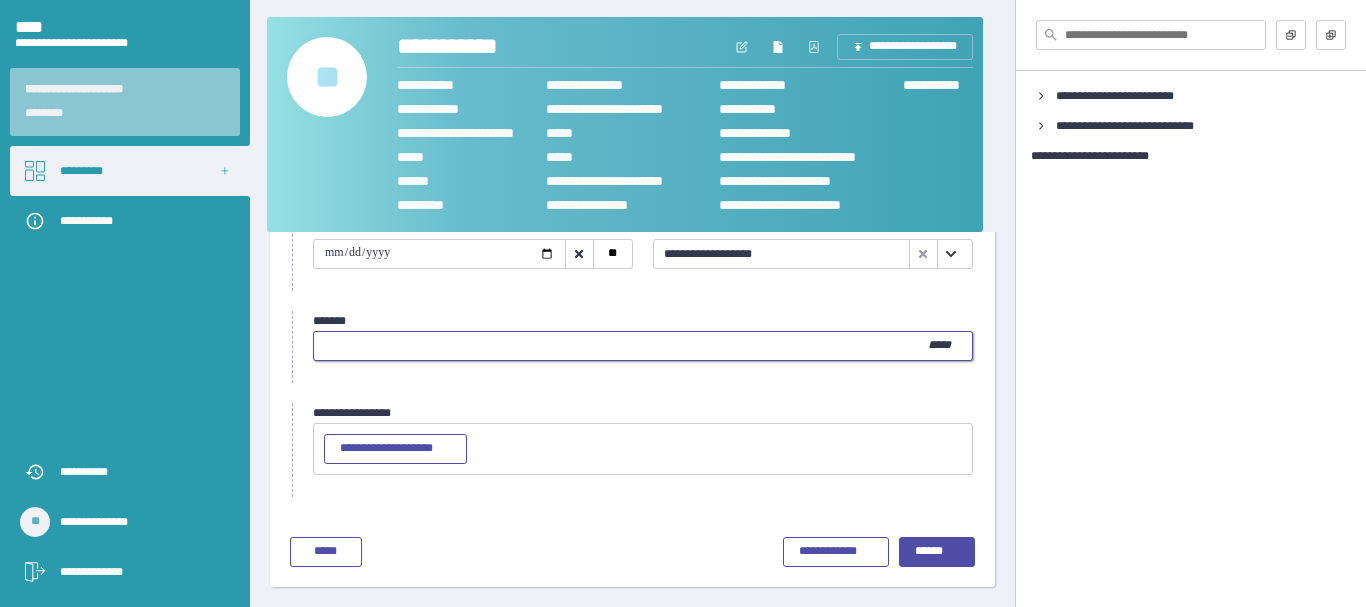 click at bounding box center [621, 346] 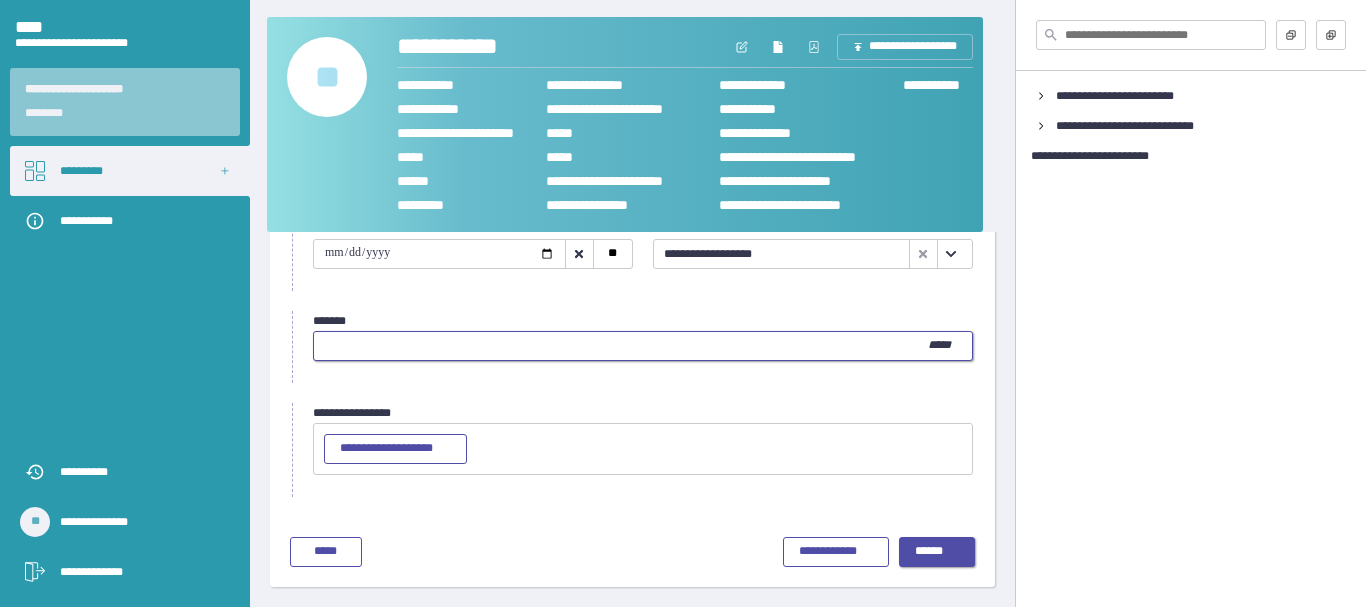 click on "******" at bounding box center (937, 552) 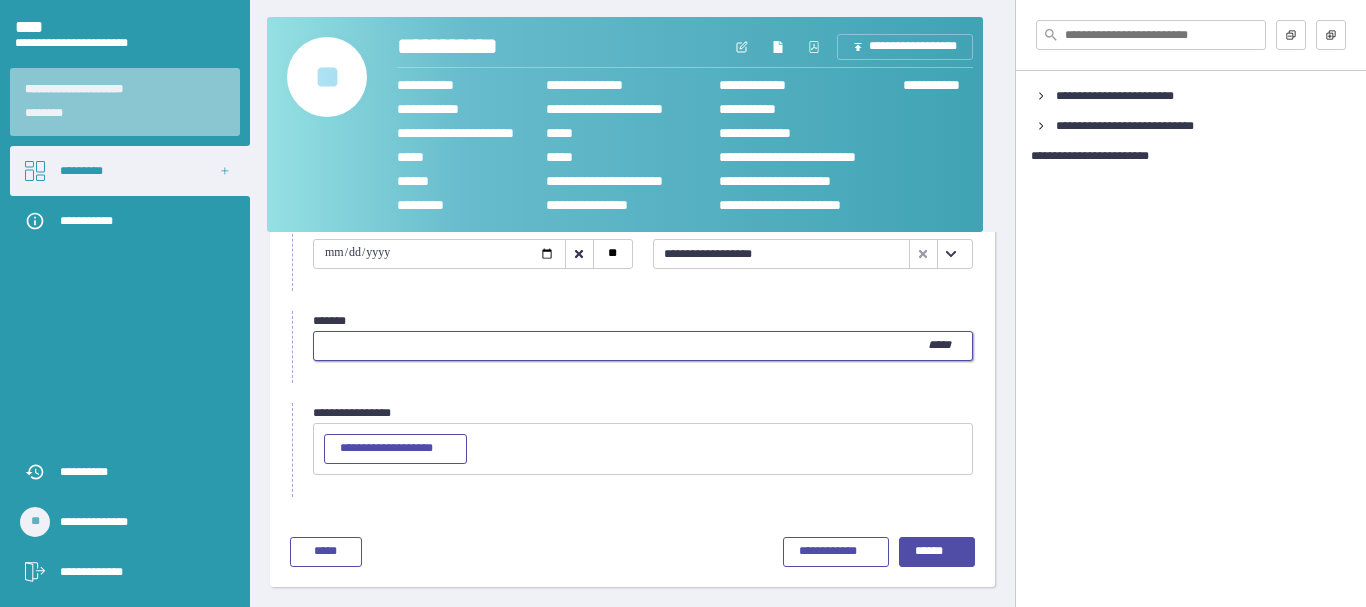 scroll, scrollTop: 99, scrollLeft: 0, axis: vertical 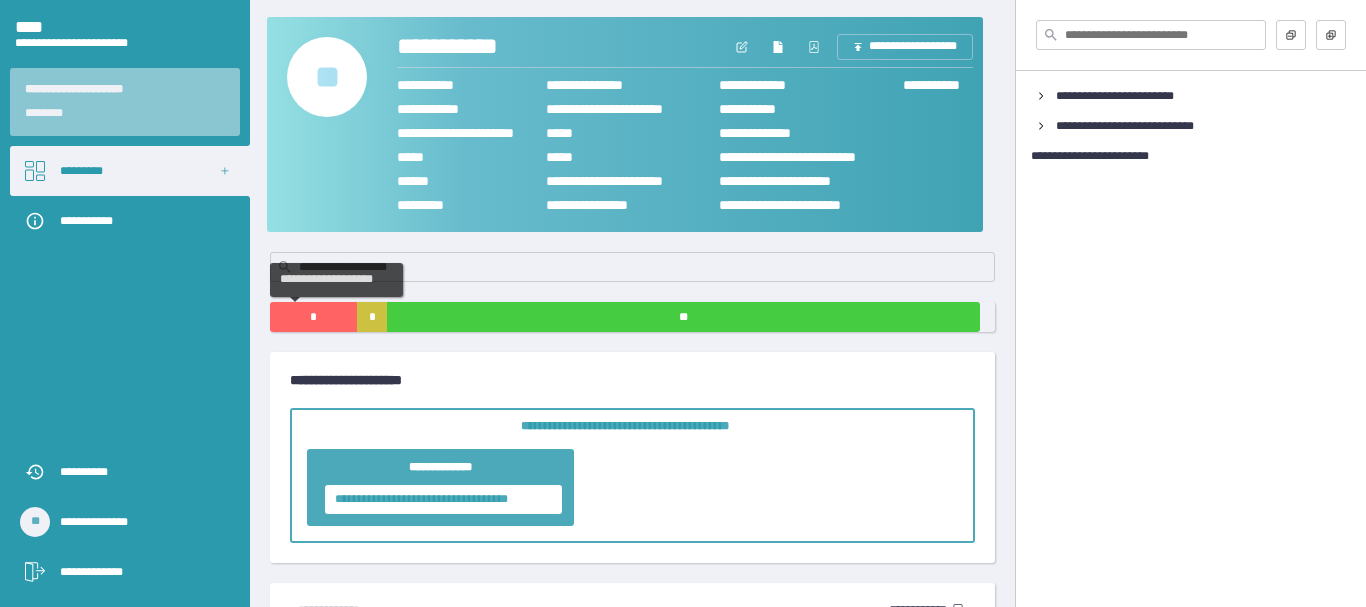 click on "*" at bounding box center [313, 317] 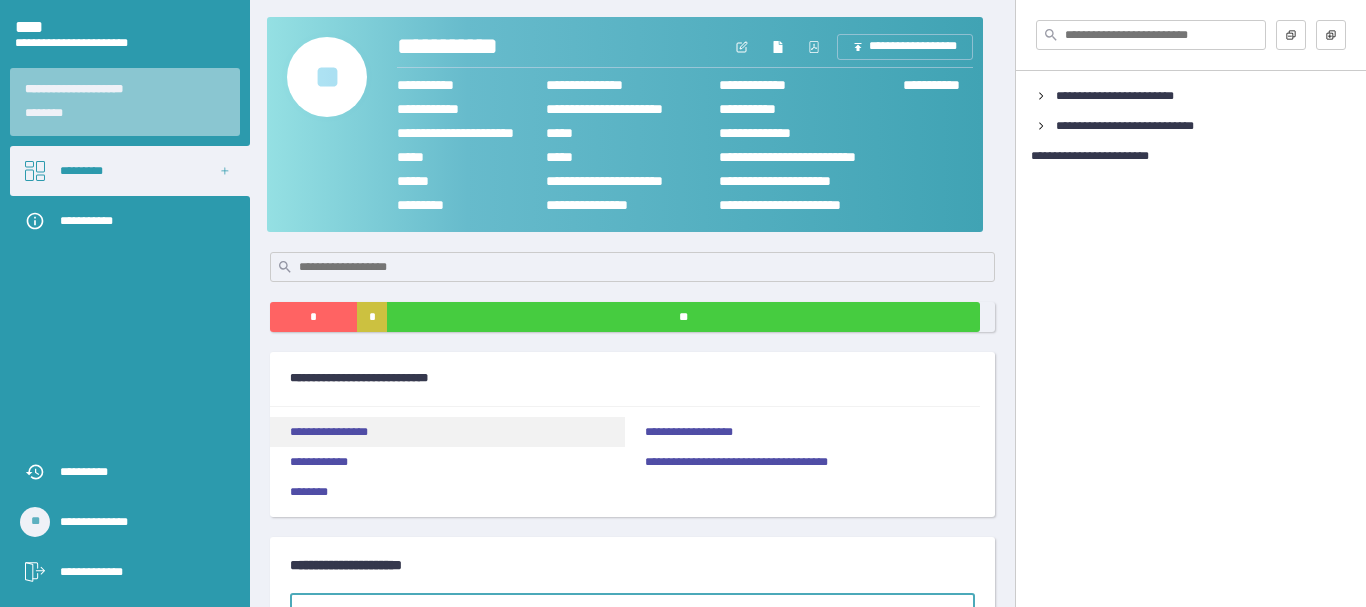 click on "**********" at bounding box center [447, 432] 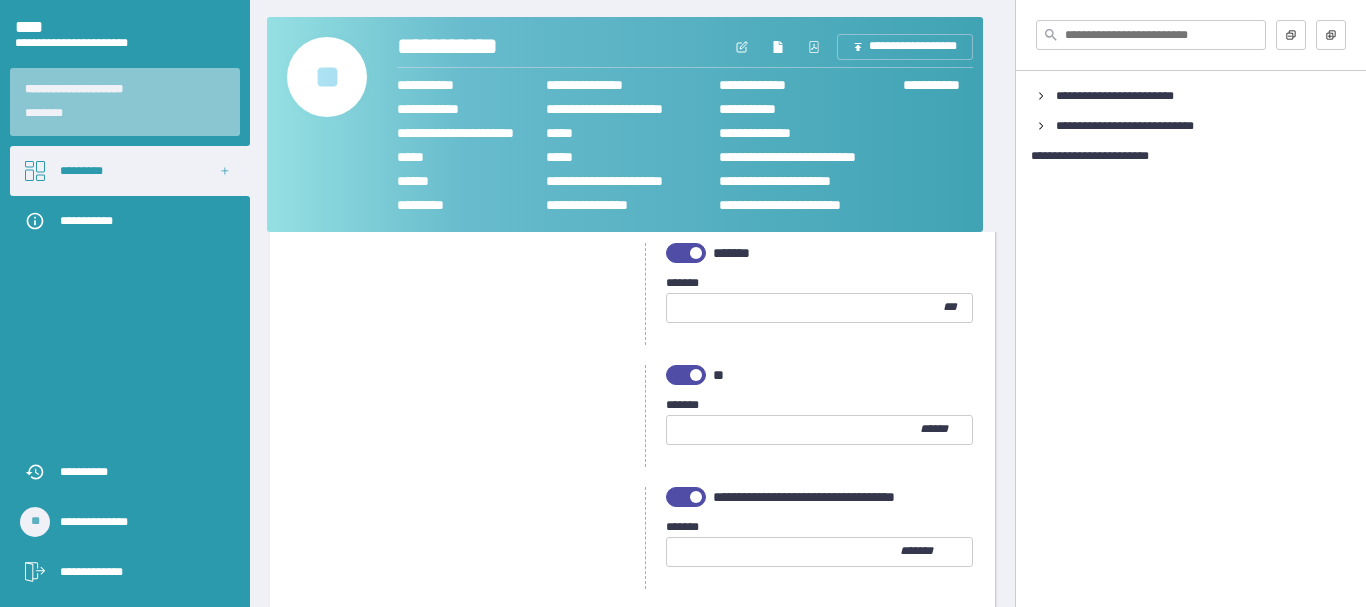 scroll, scrollTop: 3711, scrollLeft: 0, axis: vertical 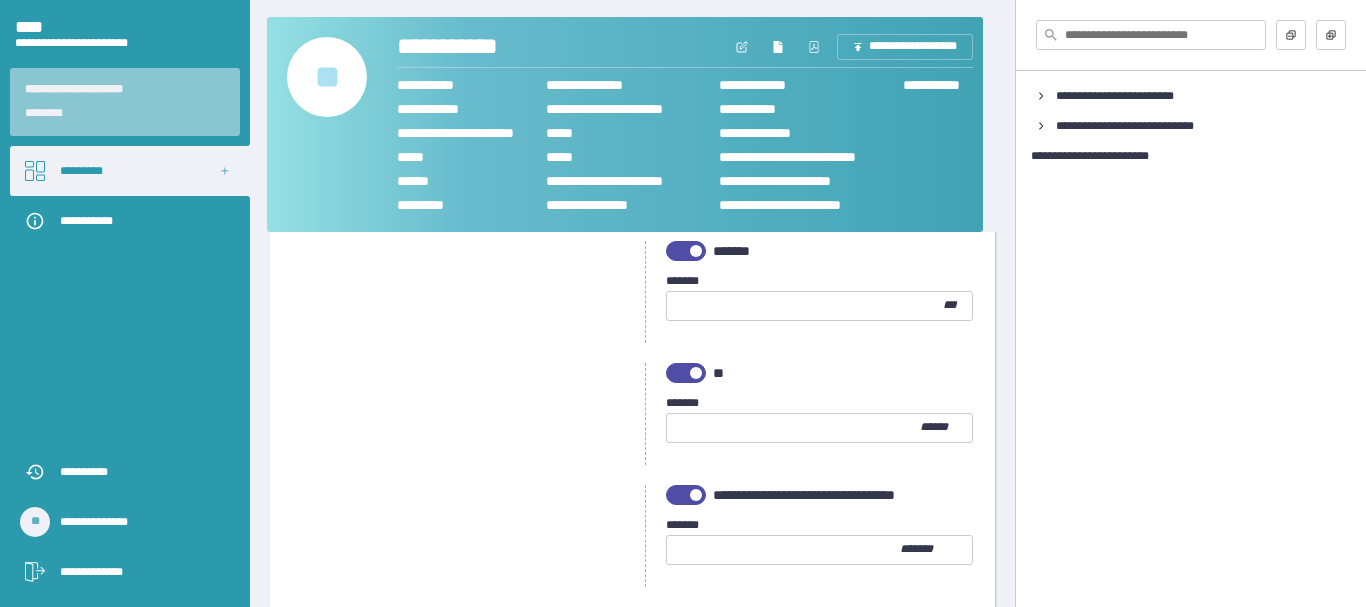 click at bounding box center (794, 428) 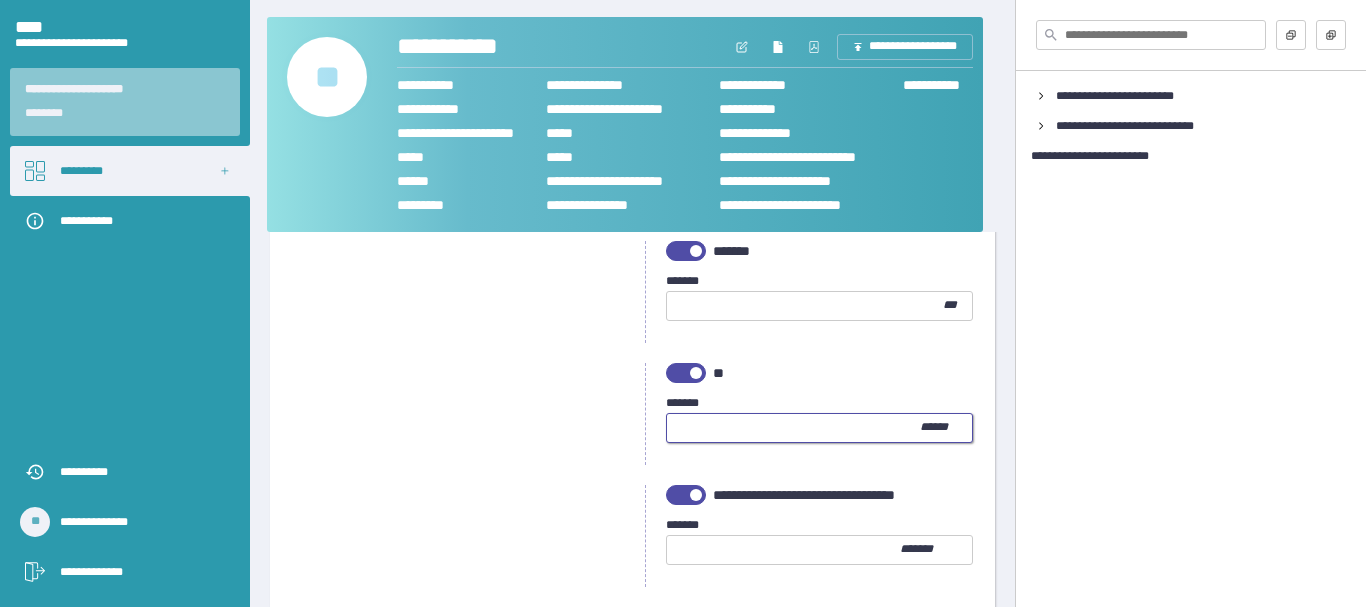 type on "***" 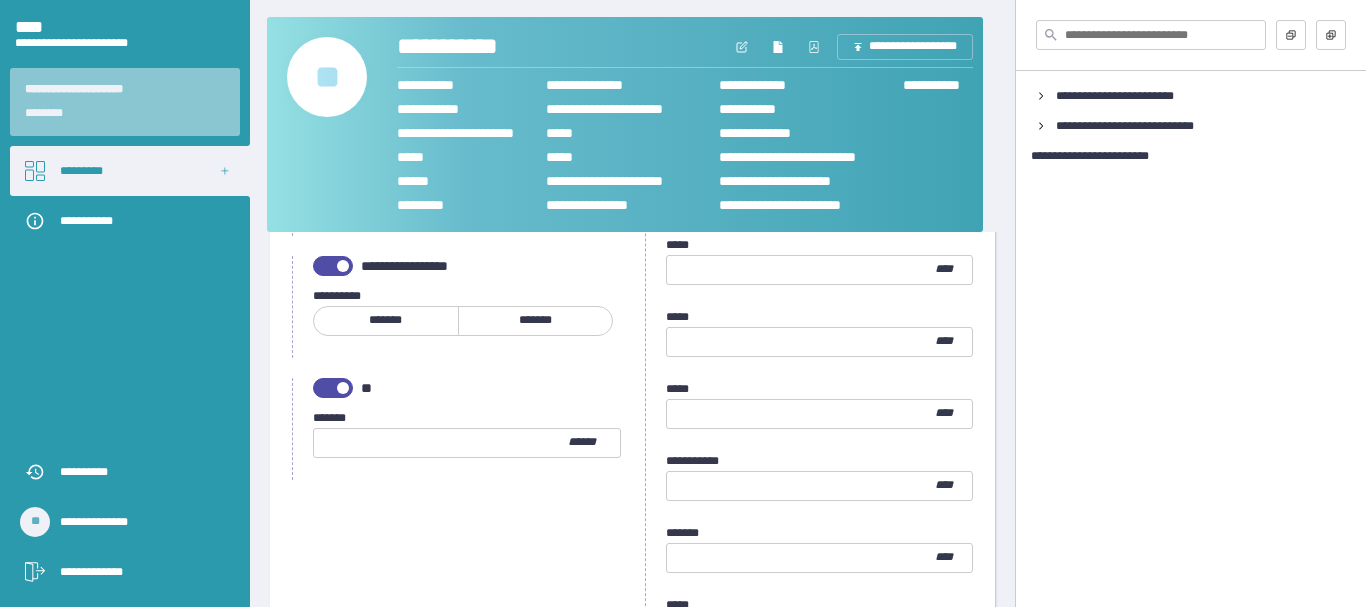 scroll, scrollTop: 2711, scrollLeft: 0, axis: vertical 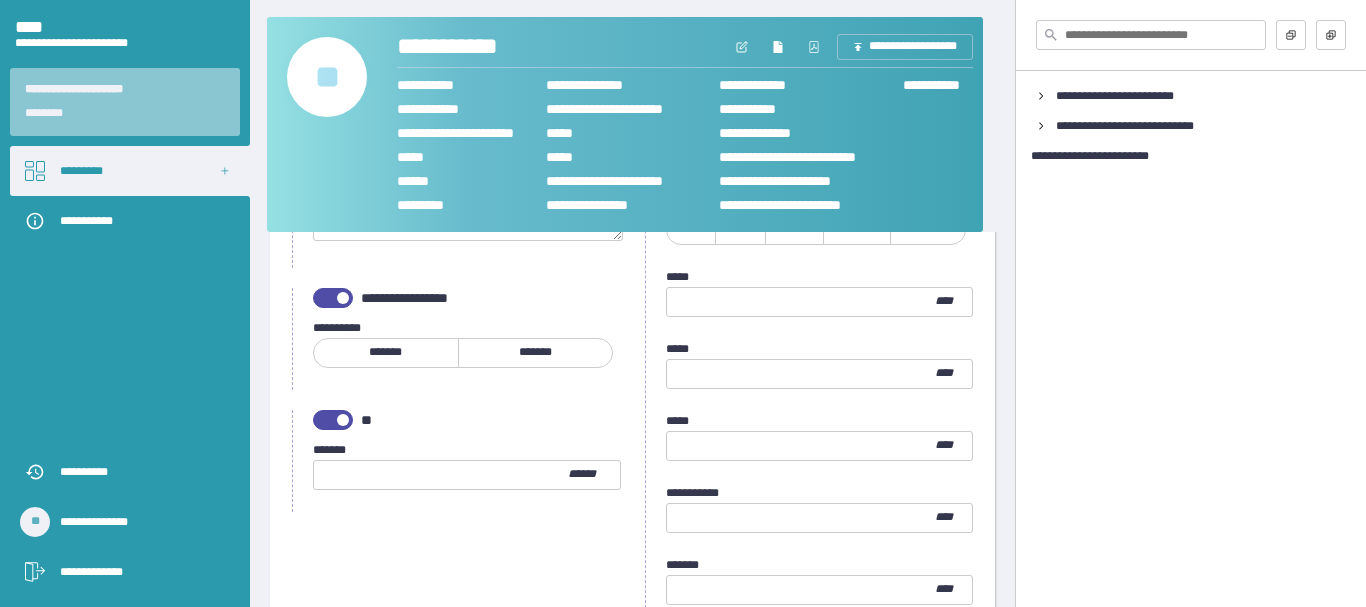click at bounding box center [441, 475] 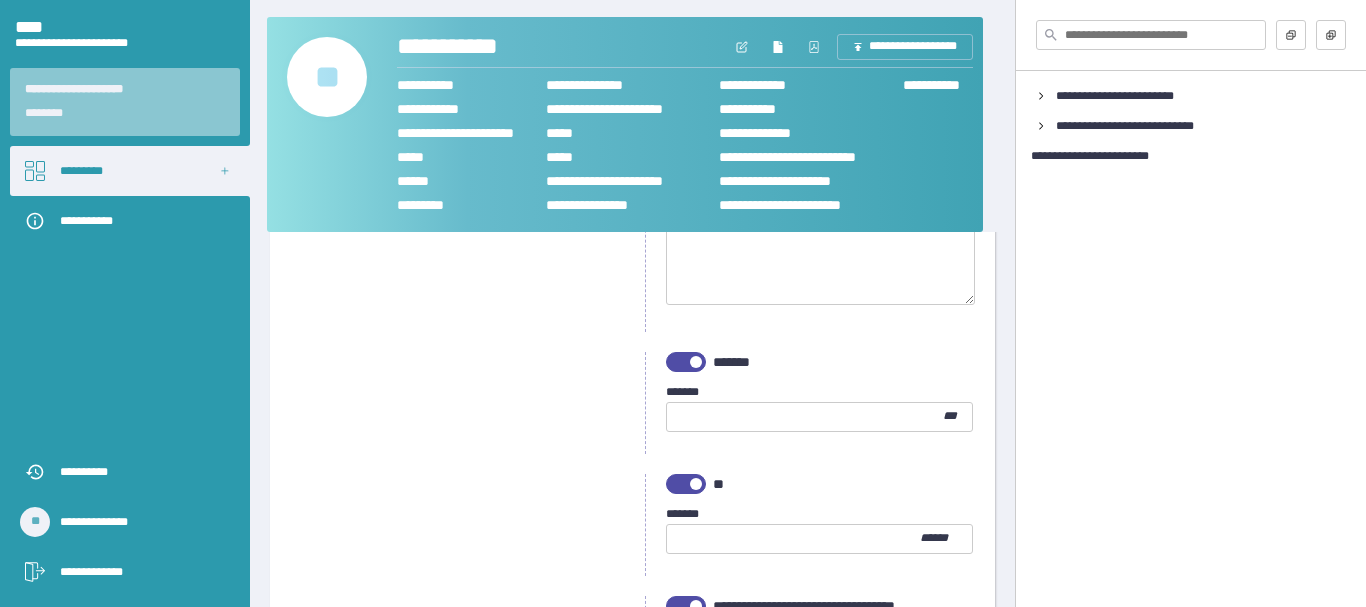 scroll, scrollTop: 3911, scrollLeft: 0, axis: vertical 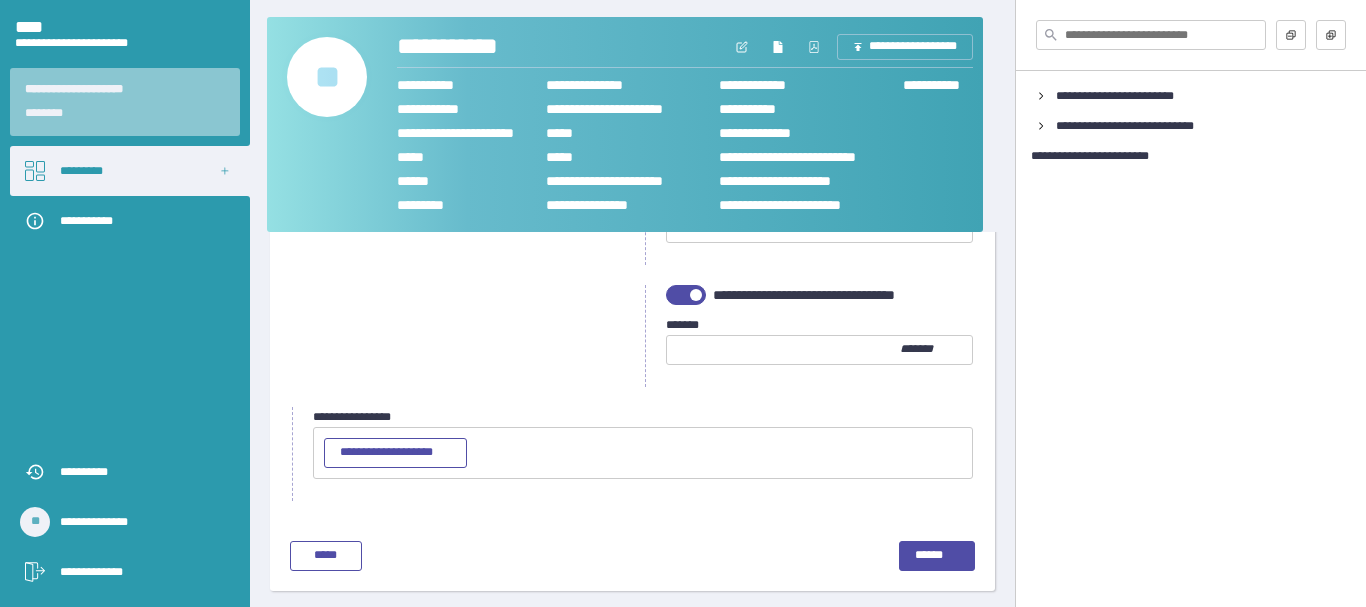 type on "****" 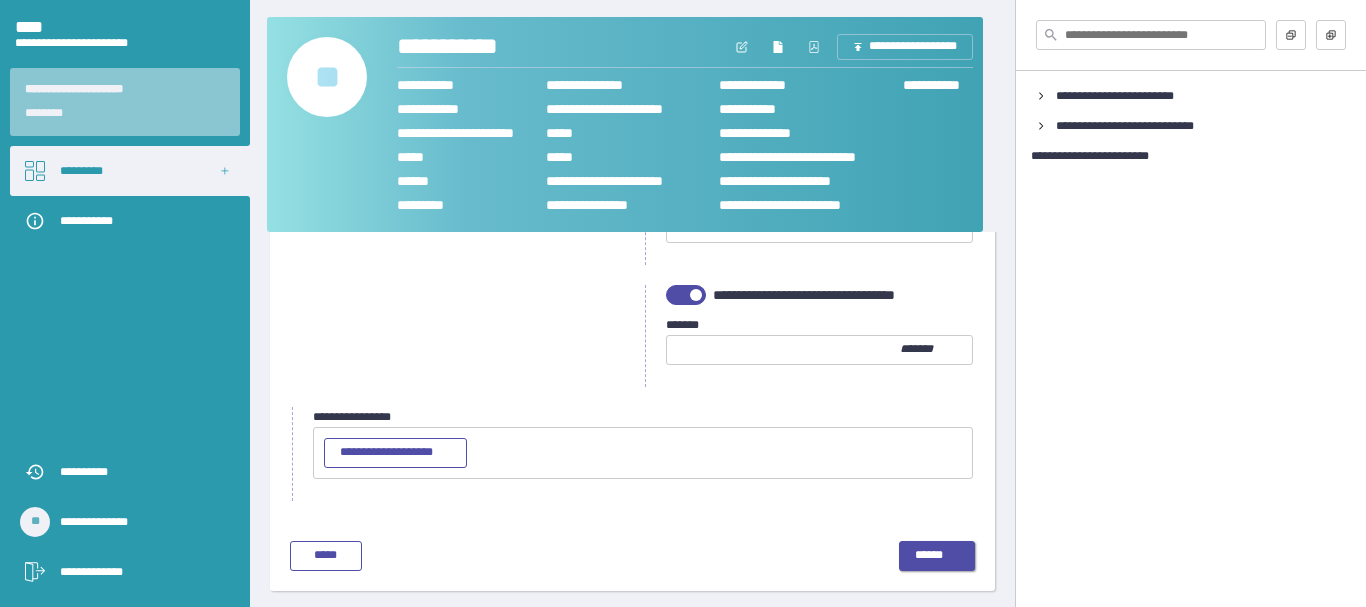 click on "******" at bounding box center [937, 556] 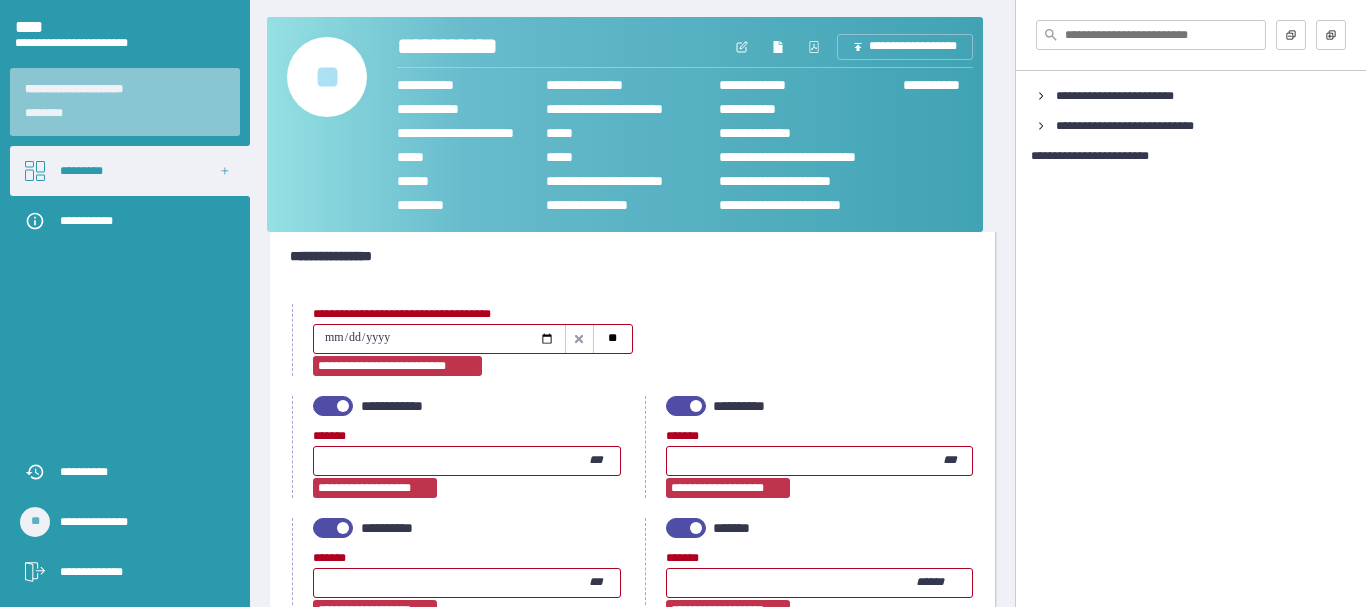 scroll, scrollTop: 0, scrollLeft: 0, axis: both 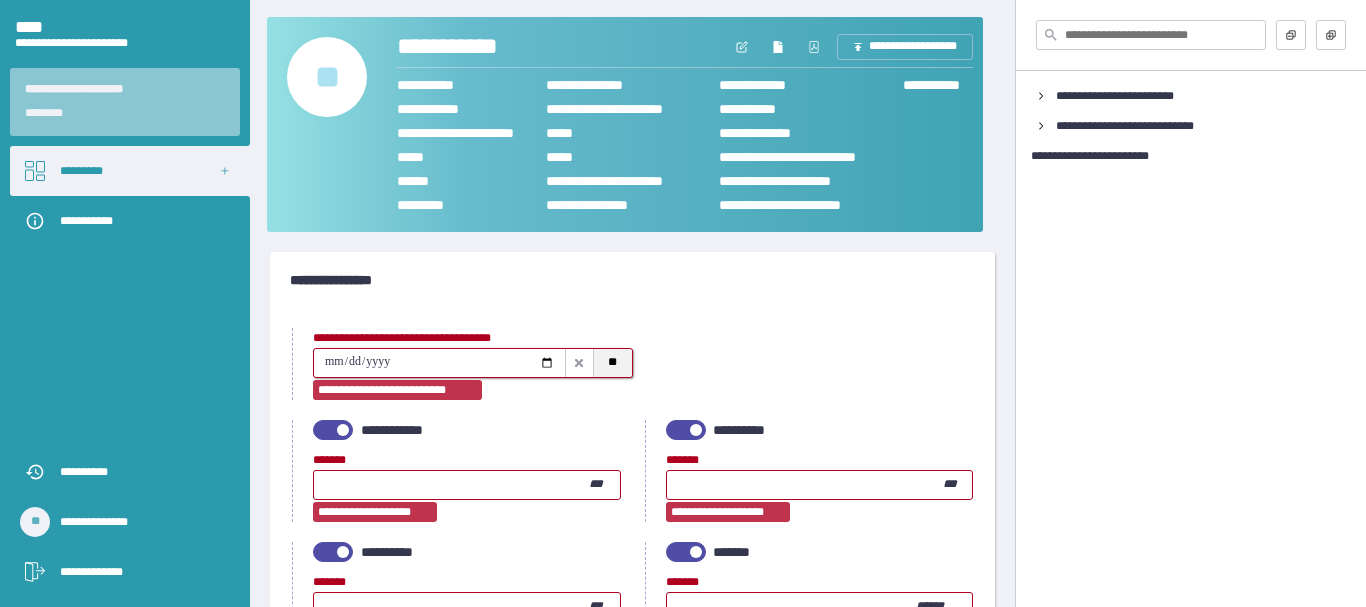 click on "**" at bounding box center (612, 363) 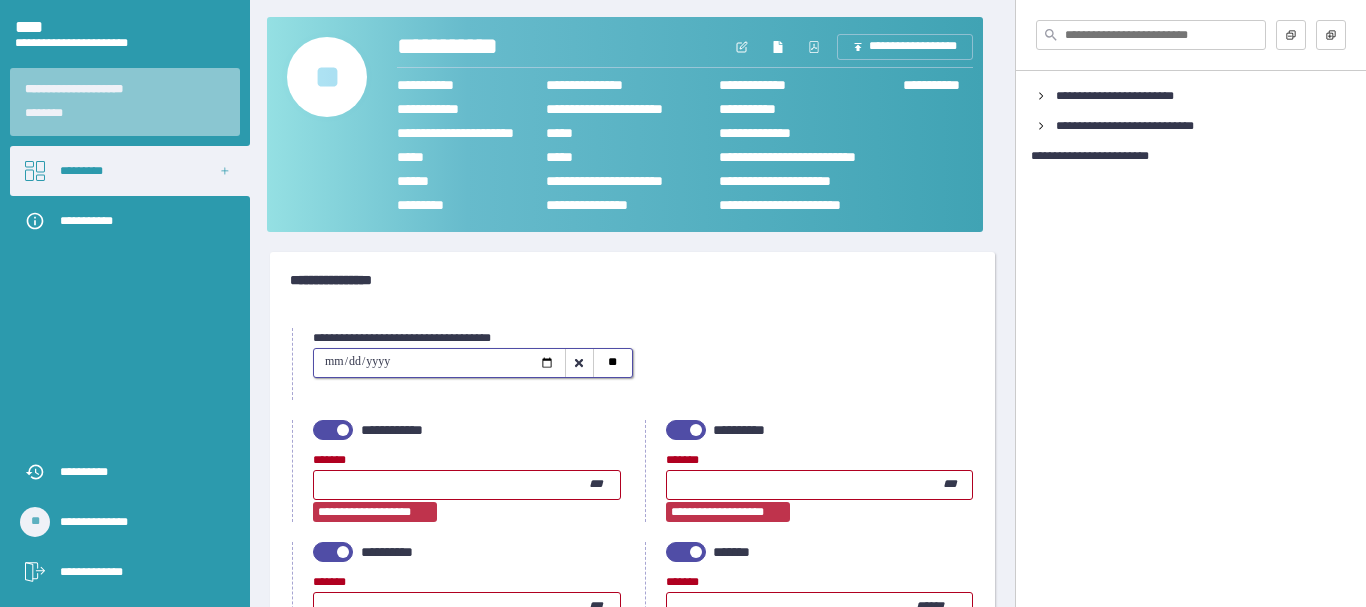 click at bounding box center (333, 430) 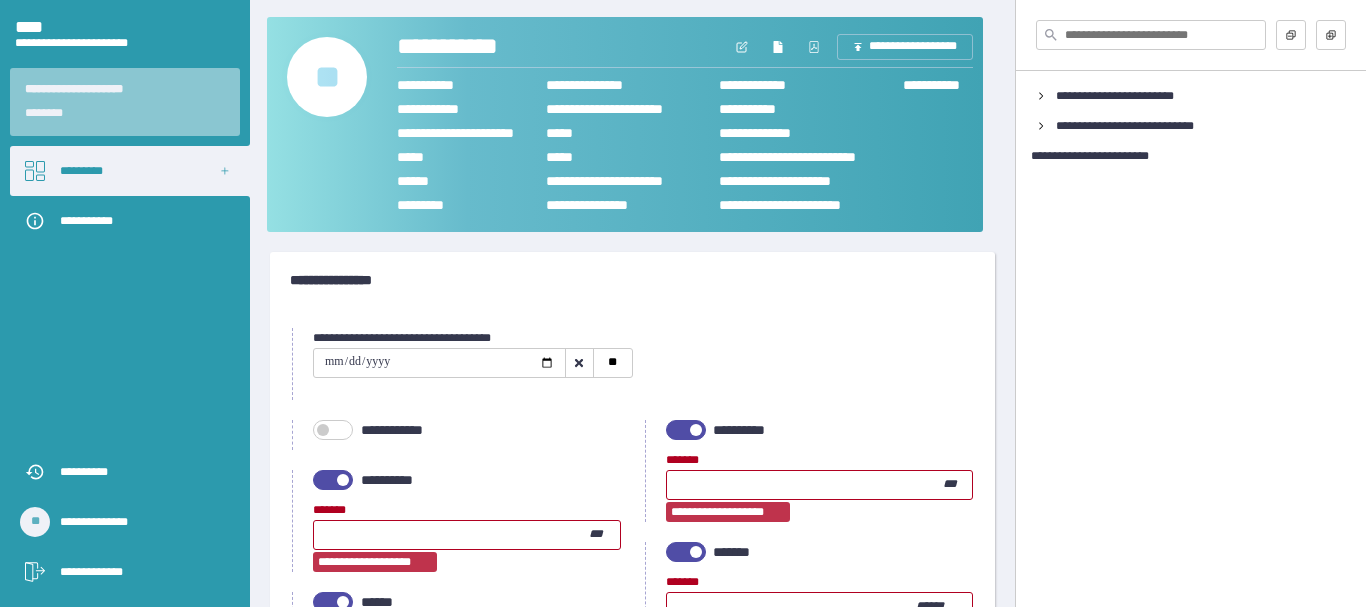 click on "[FIRST] [LAST] [INITIAL] [STATE]" at bounding box center [809, 471] 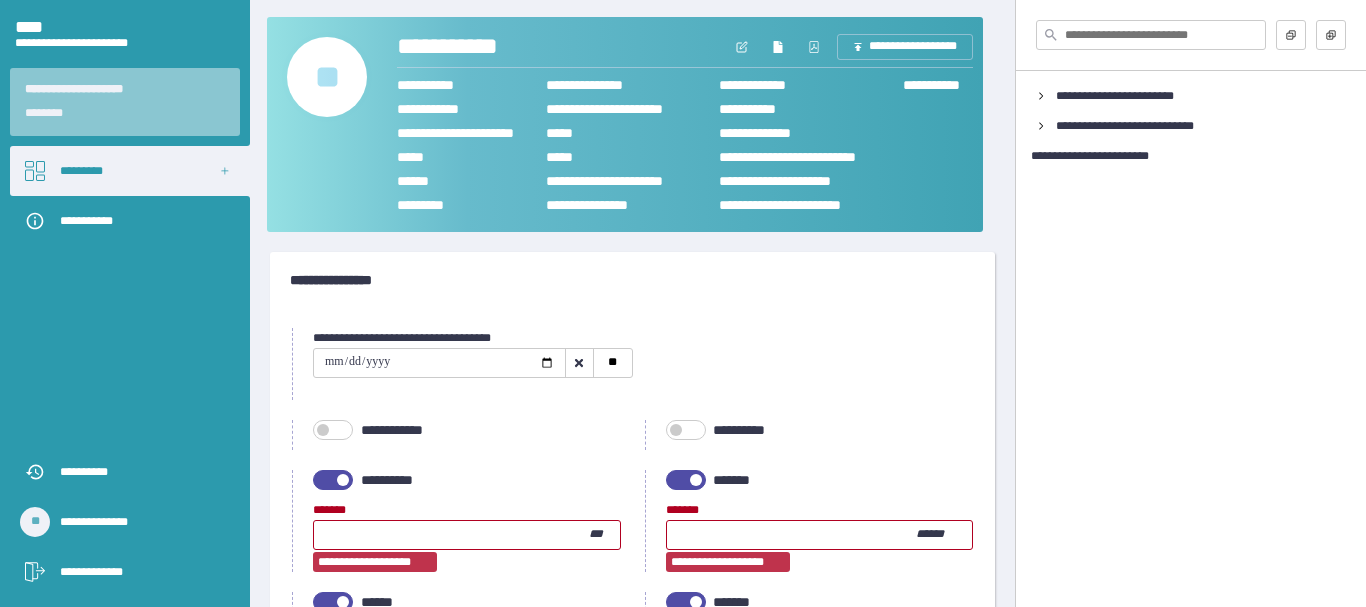 click at bounding box center [333, 480] 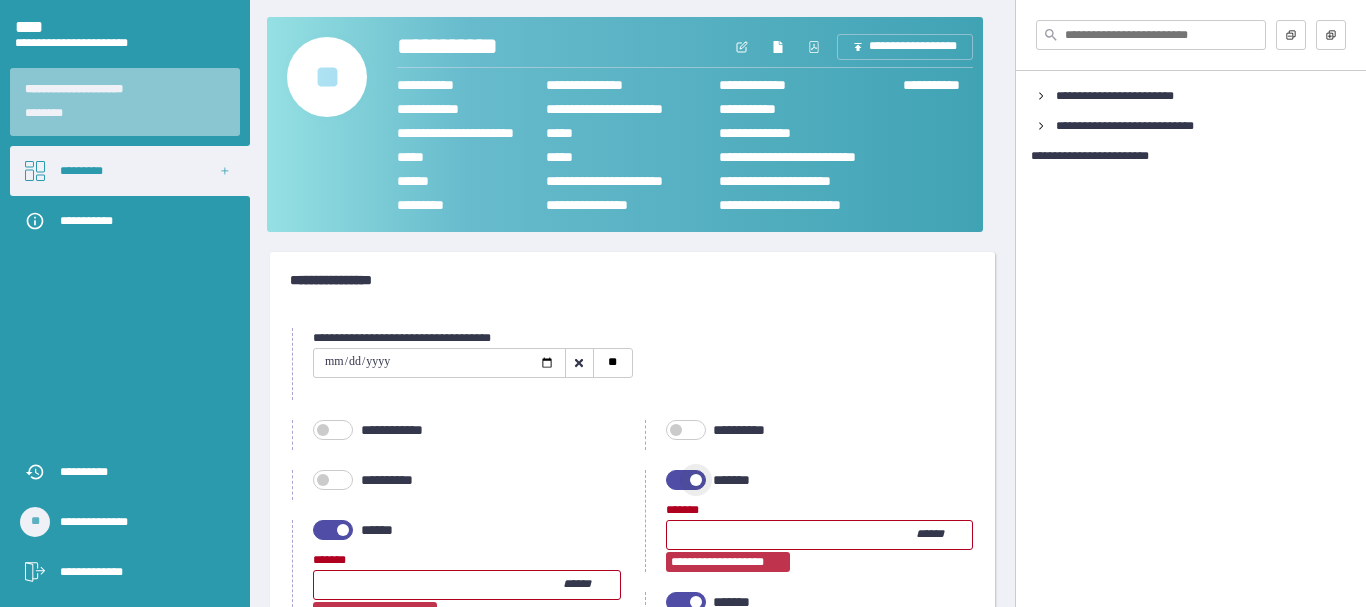 click at bounding box center [686, 480] 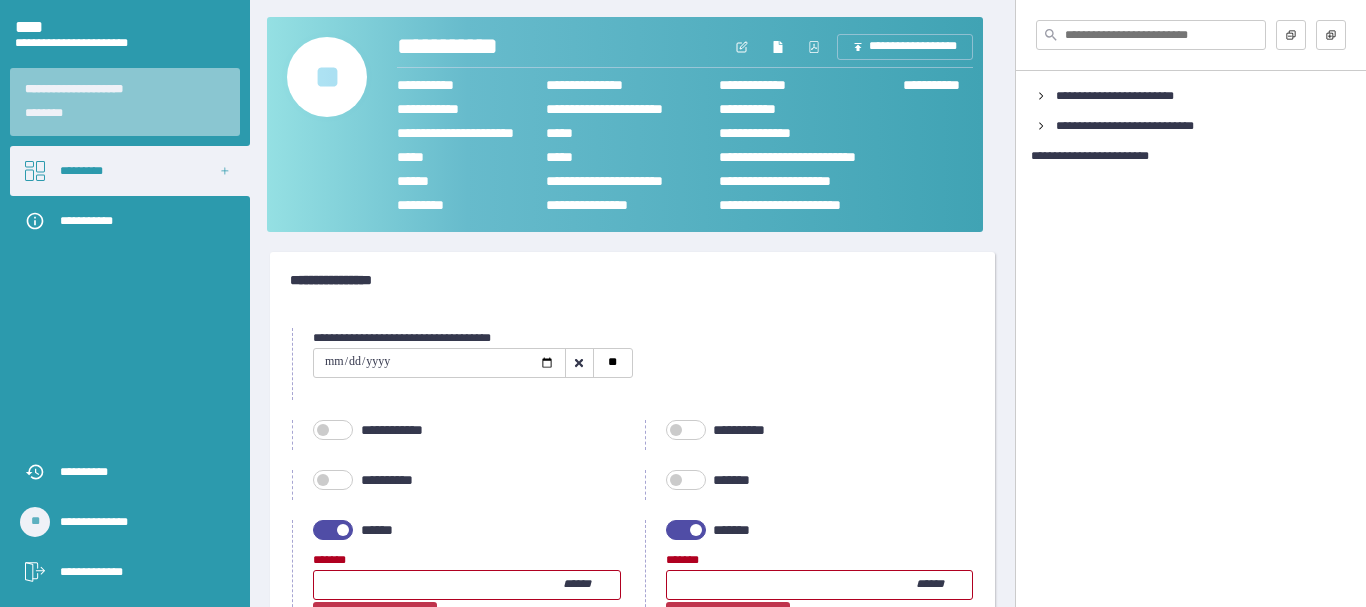 click at bounding box center (333, 530) 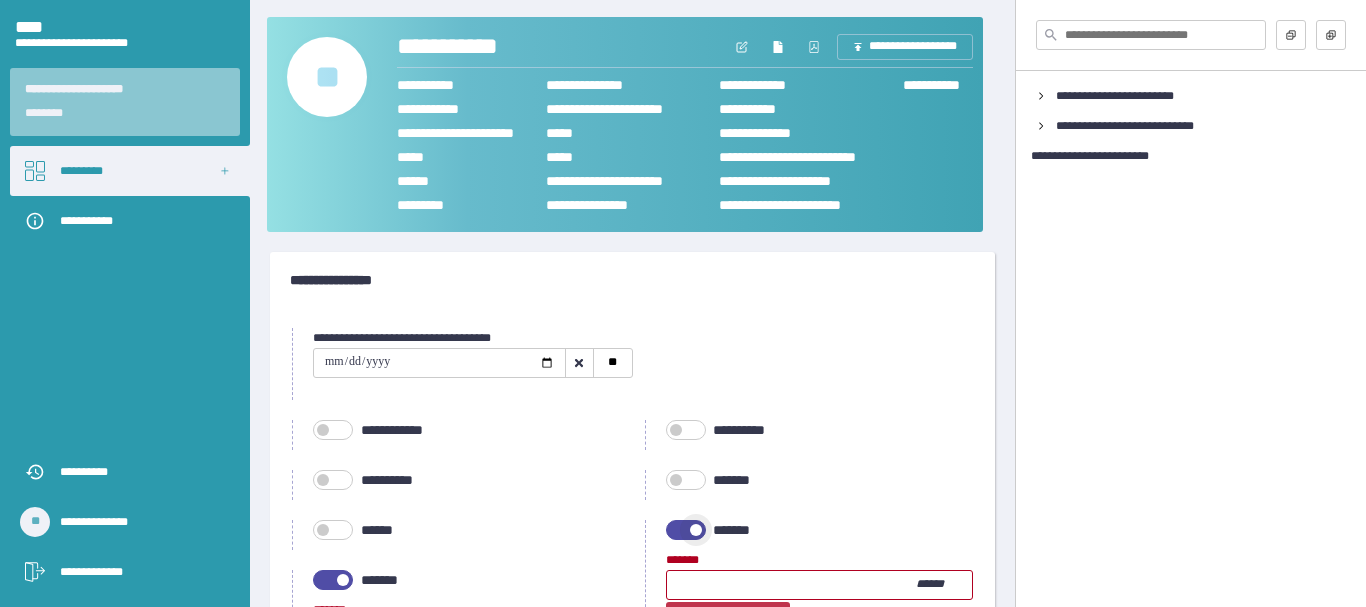 click at bounding box center [686, 530] 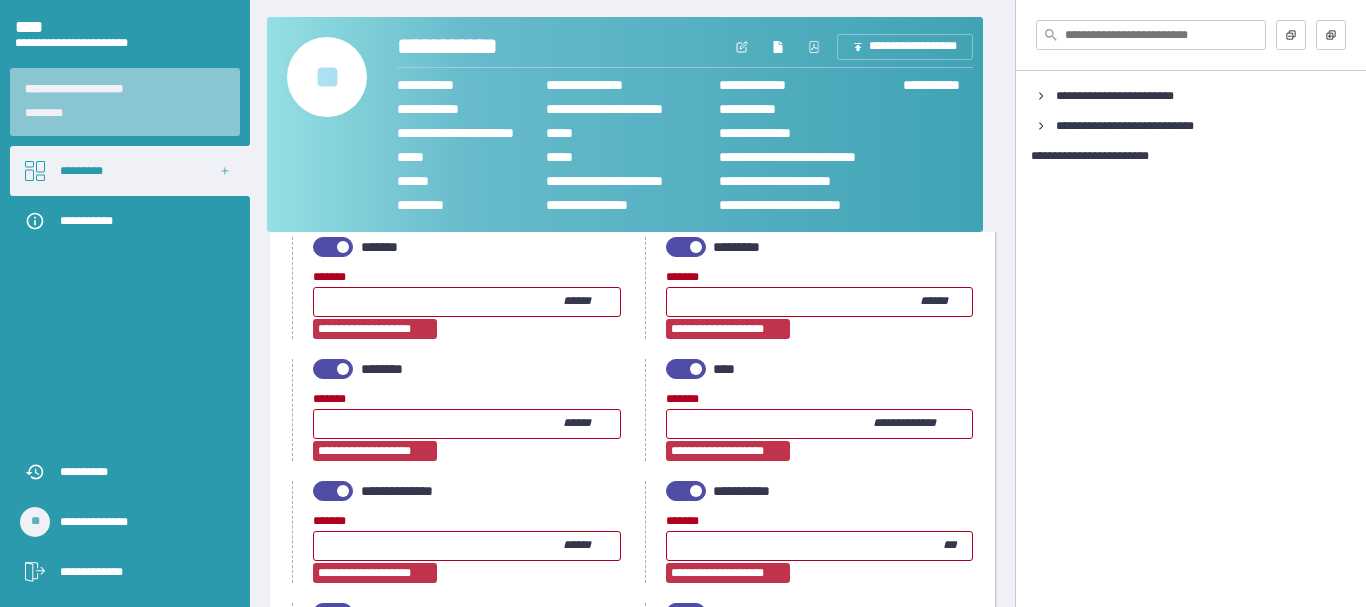 scroll, scrollTop: 300, scrollLeft: 0, axis: vertical 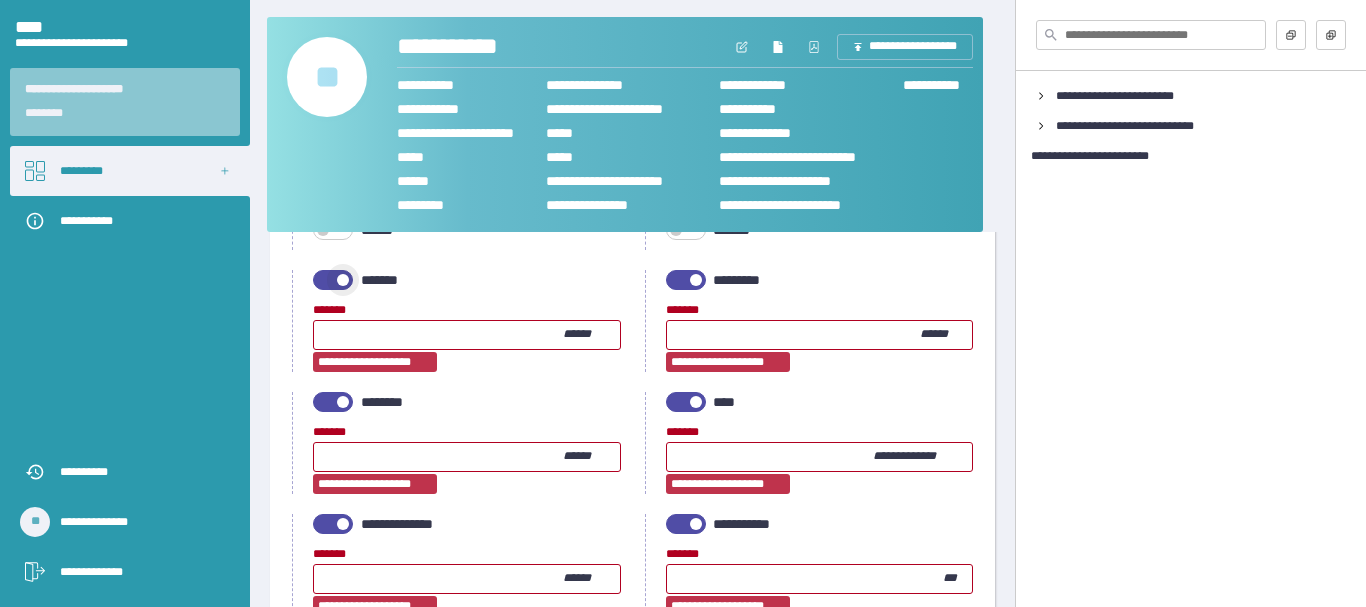 click at bounding box center [333, 280] 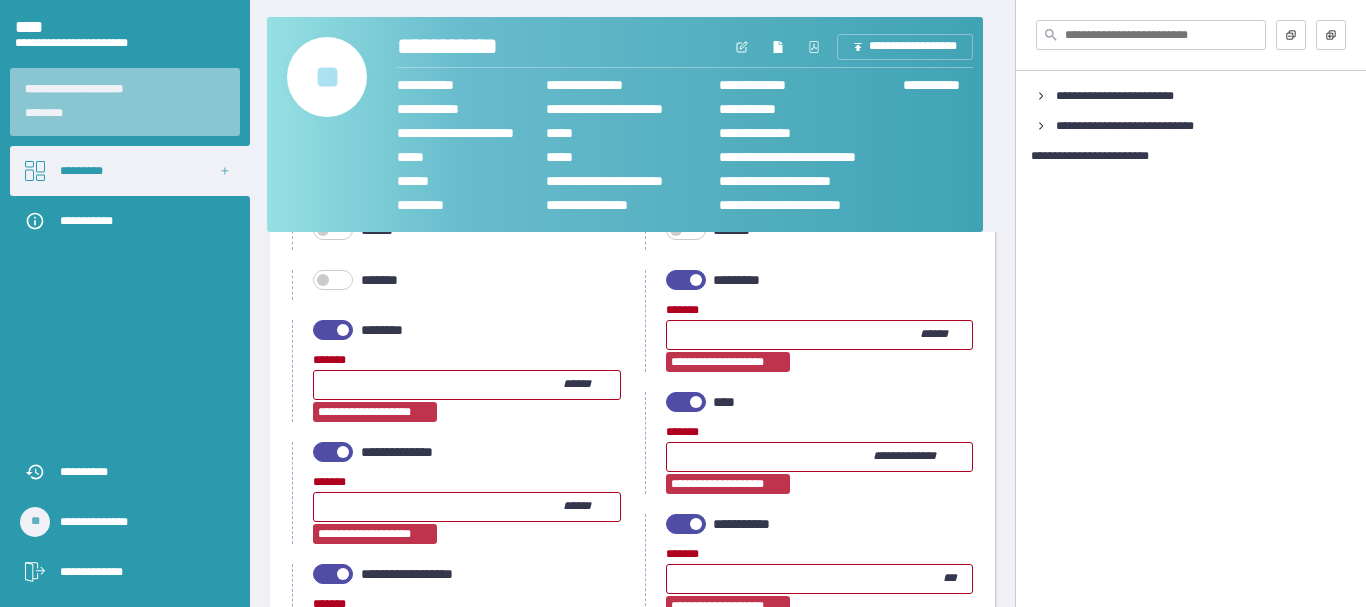 click at bounding box center [686, 280] 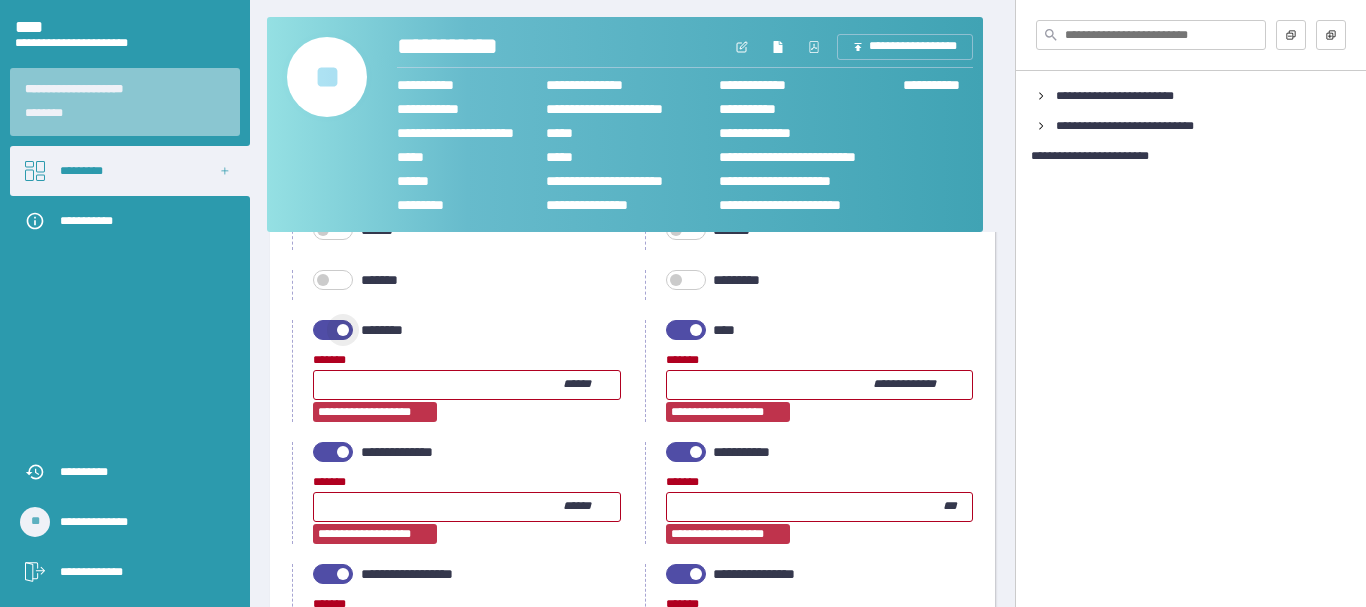 click at bounding box center [333, 330] 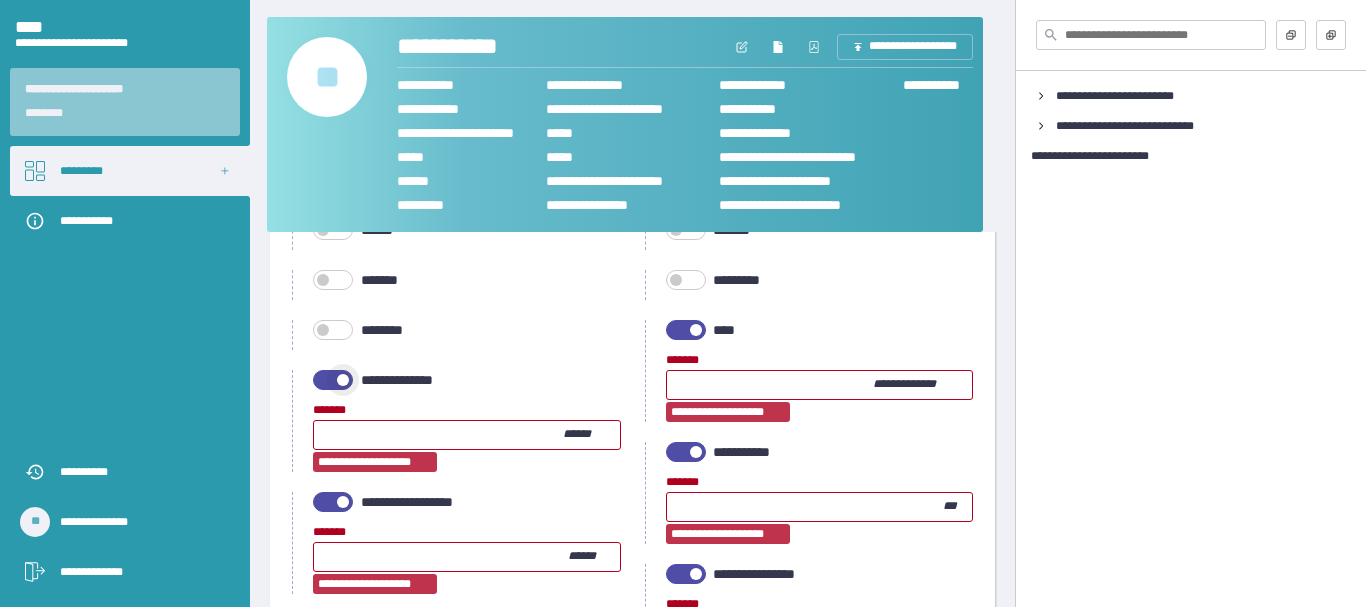 click at bounding box center (333, 380) 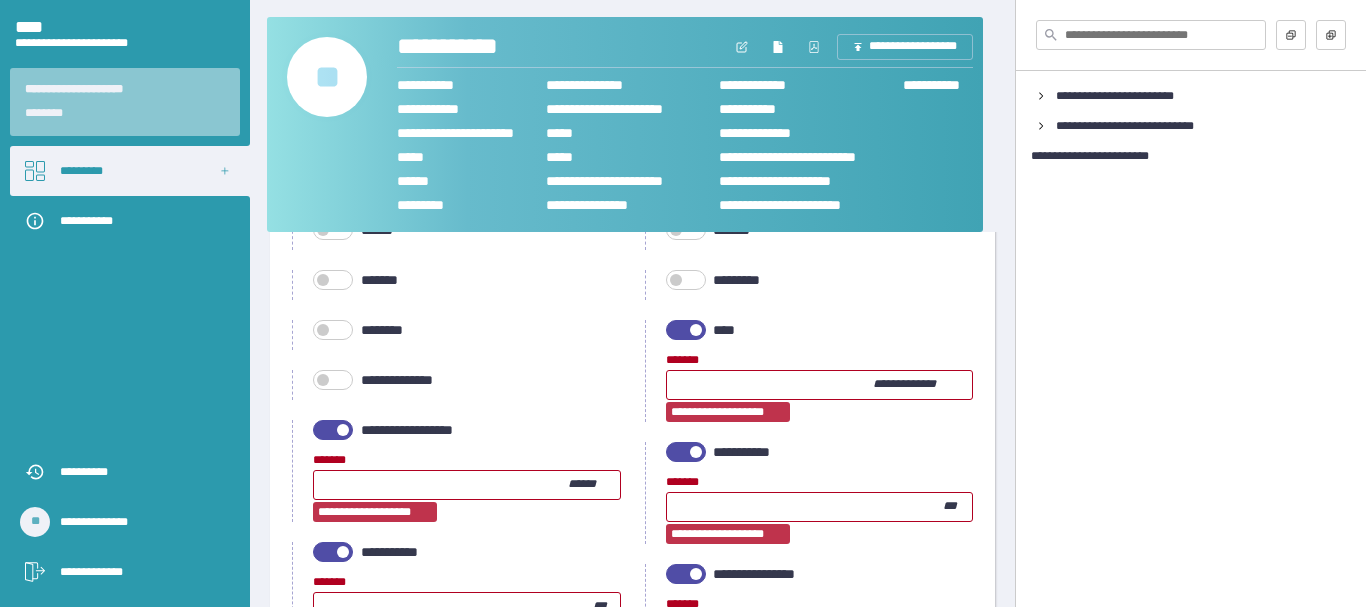 click at bounding box center [333, 430] 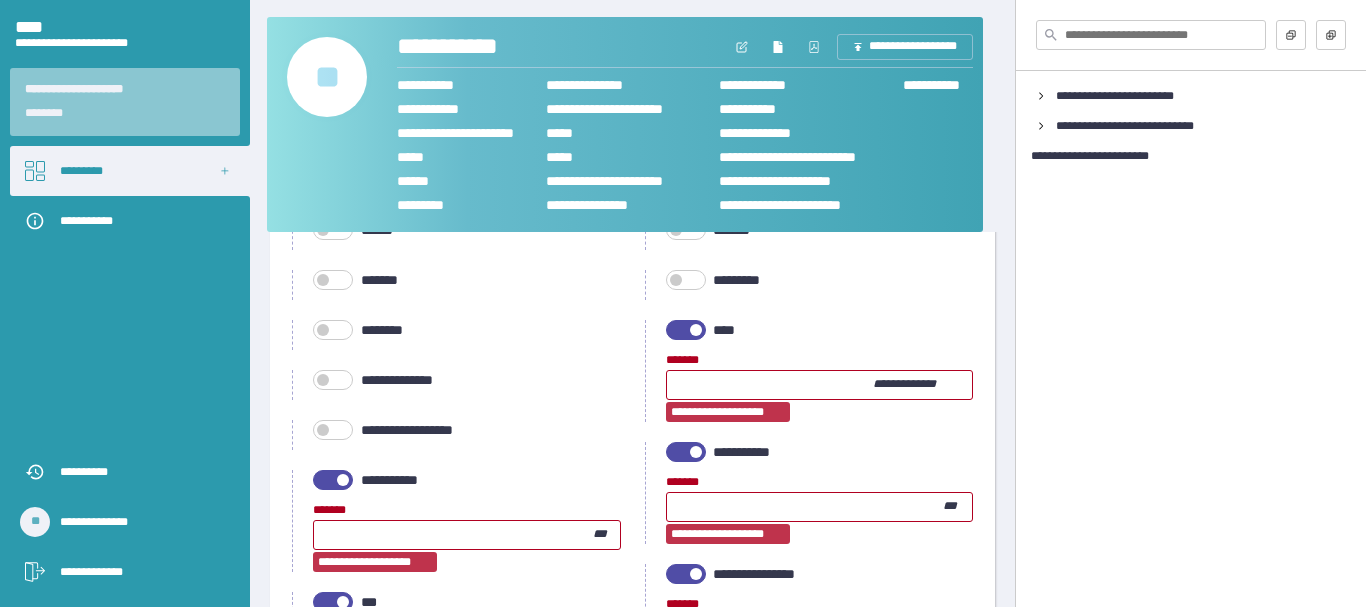 drag, startPoint x: 319, startPoint y: 478, endPoint x: 333, endPoint y: 477, distance: 14.035668 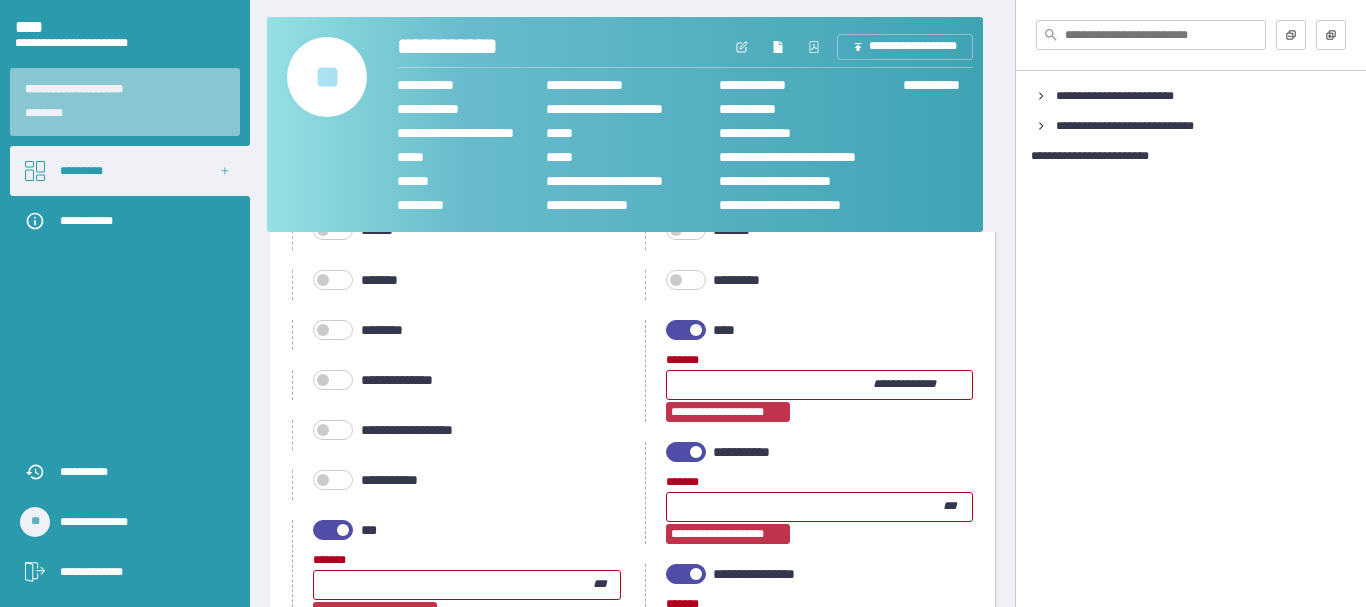 click at bounding box center (686, 330) 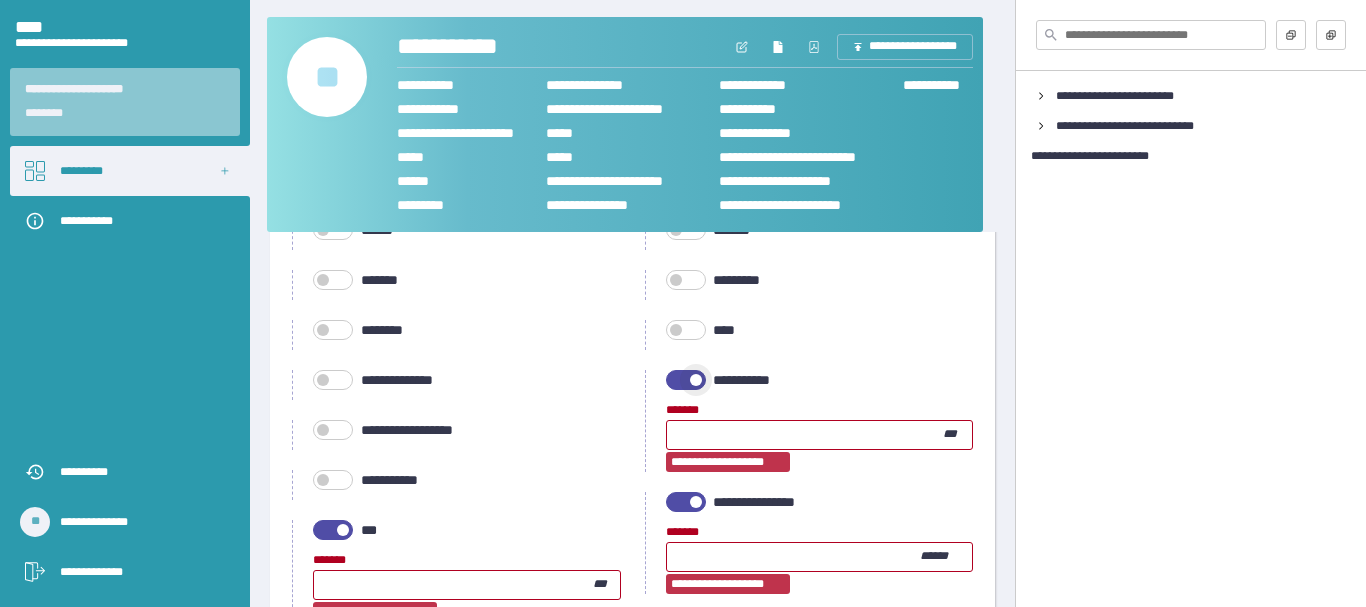 click at bounding box center [686, 380] 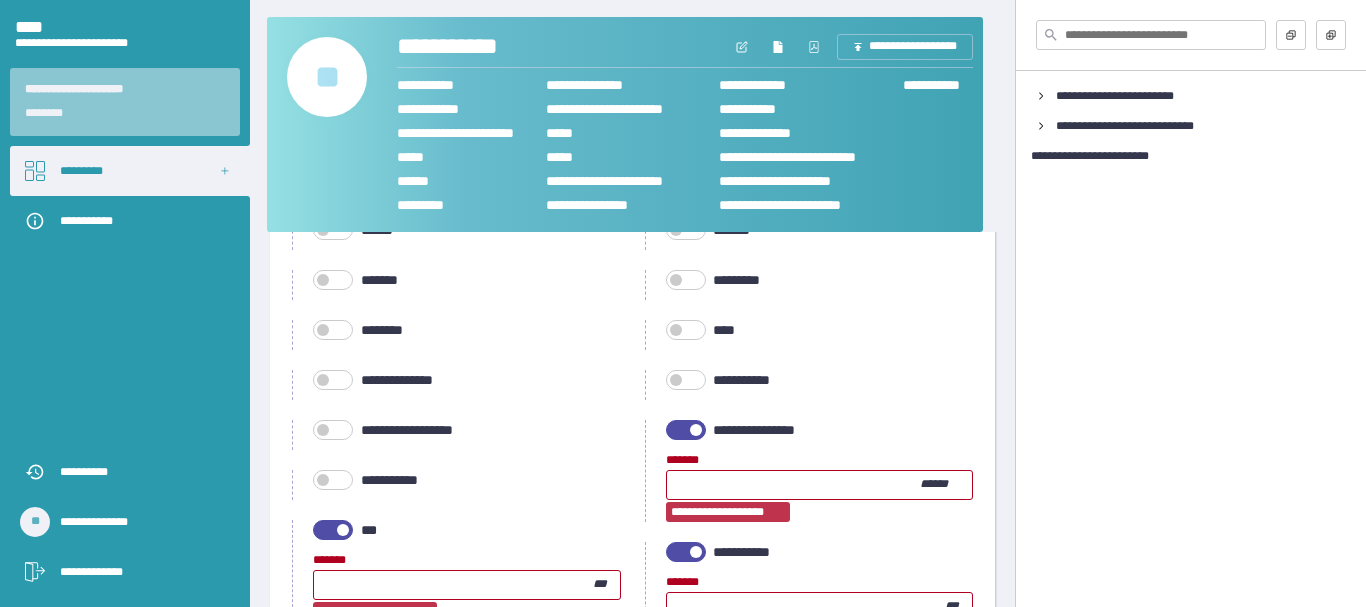 click at bounding box center (686, 430) 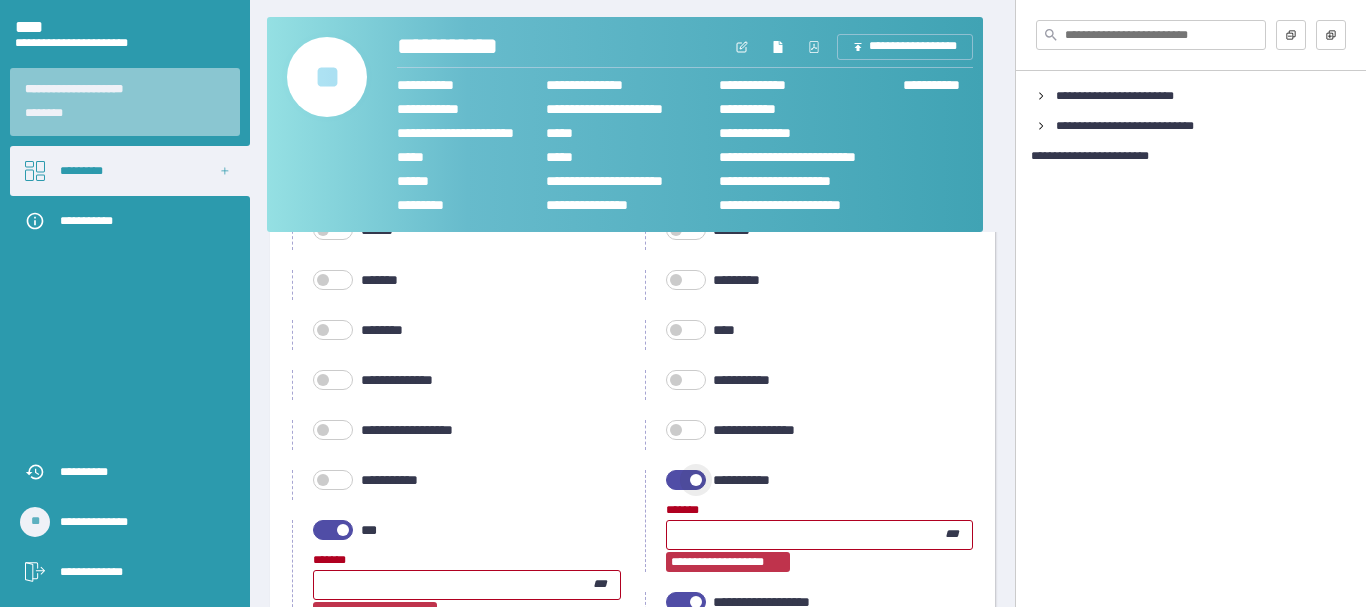 click at bounding box center (686, 480) 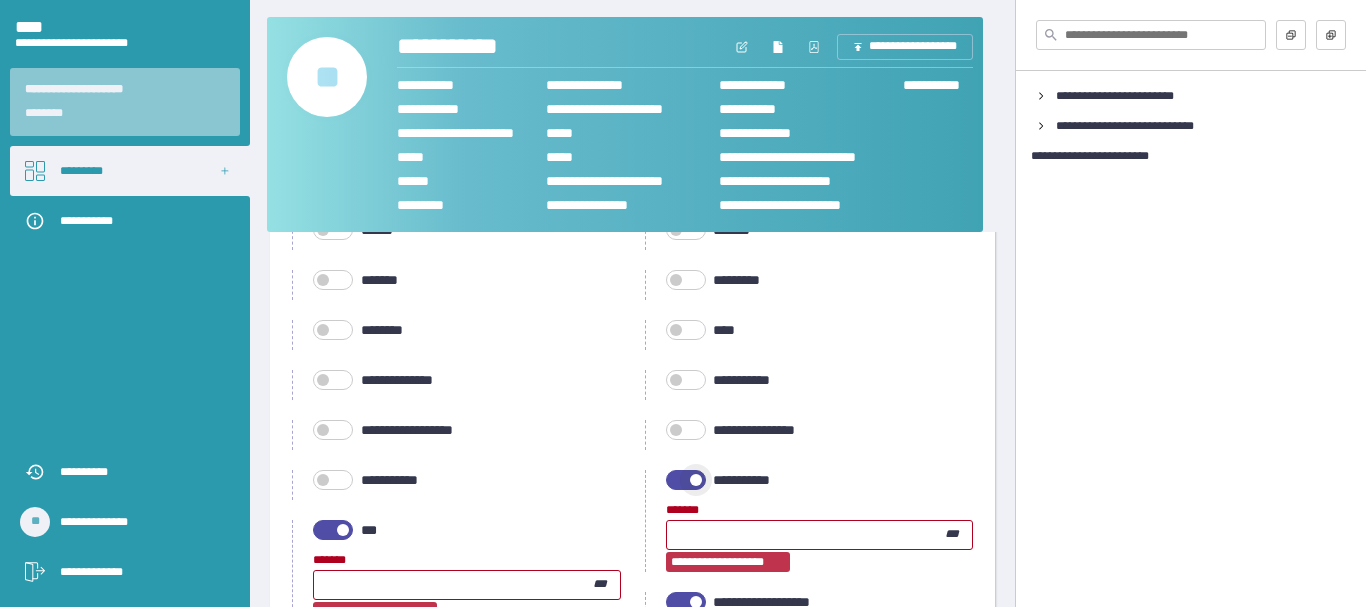 click at bounding box center [0, 0] 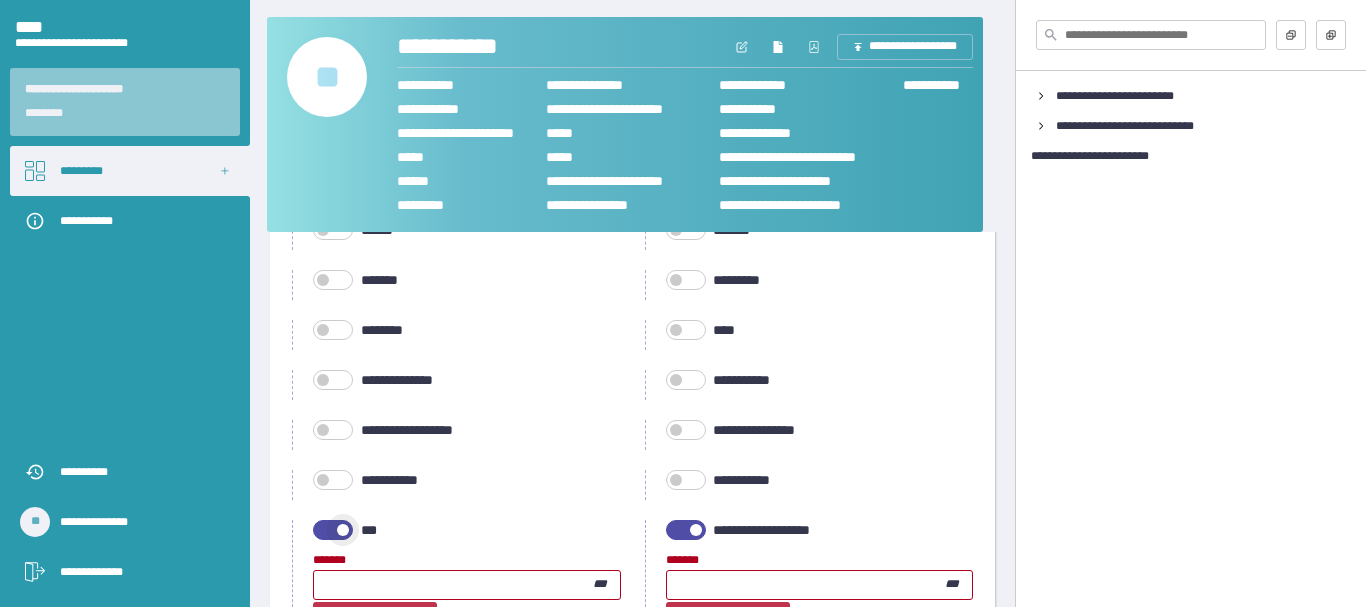 drag, startPoint x: 319, startPoint y: 522, endPoint x: 404, endPoint y: 528, distance: 85.2115 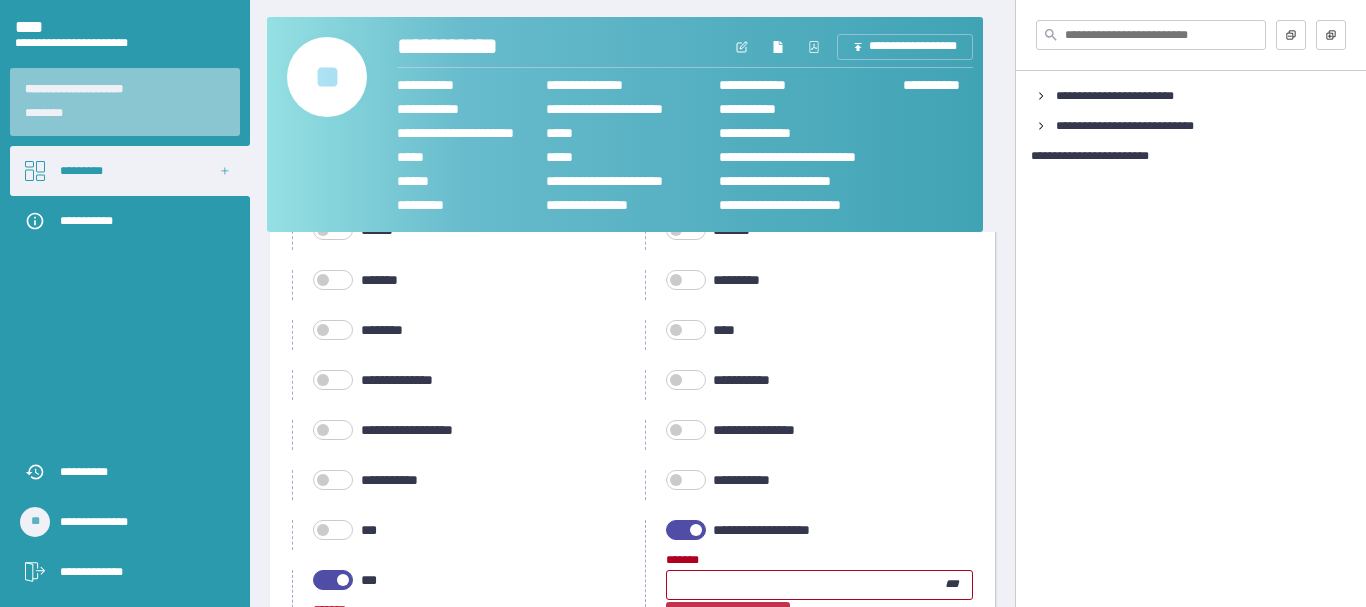 click at bounding box center (686, 530) 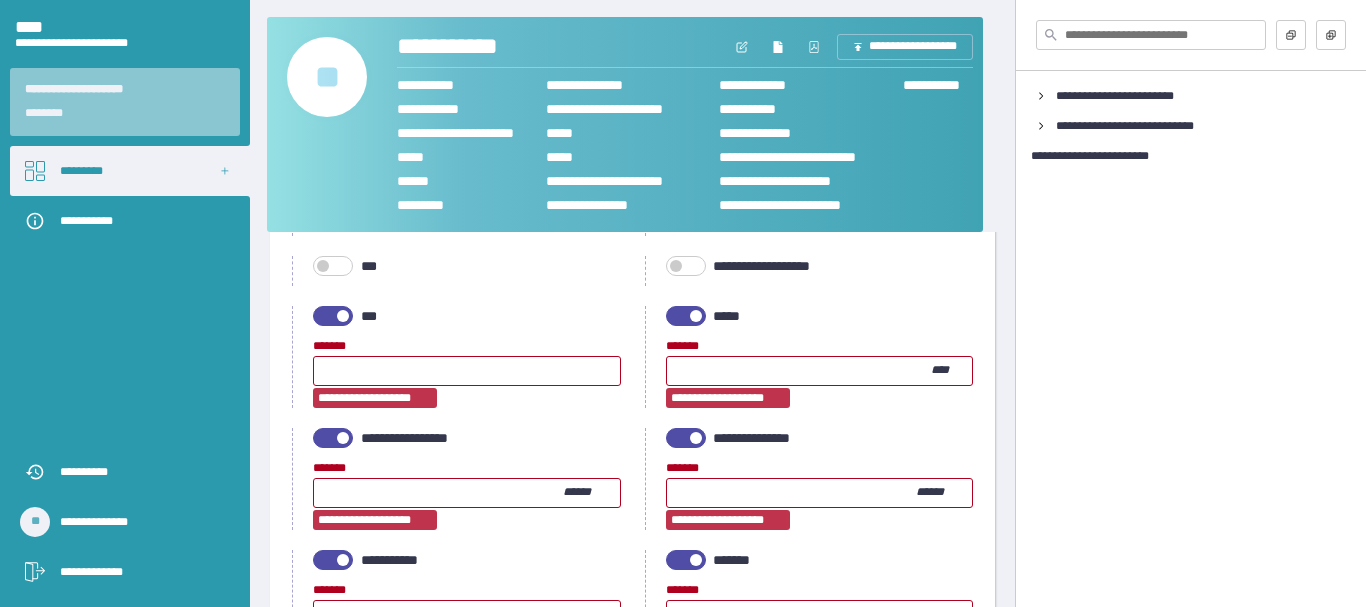scroll, scrollTop: 600, scrollLeft: 0, axis: vertical 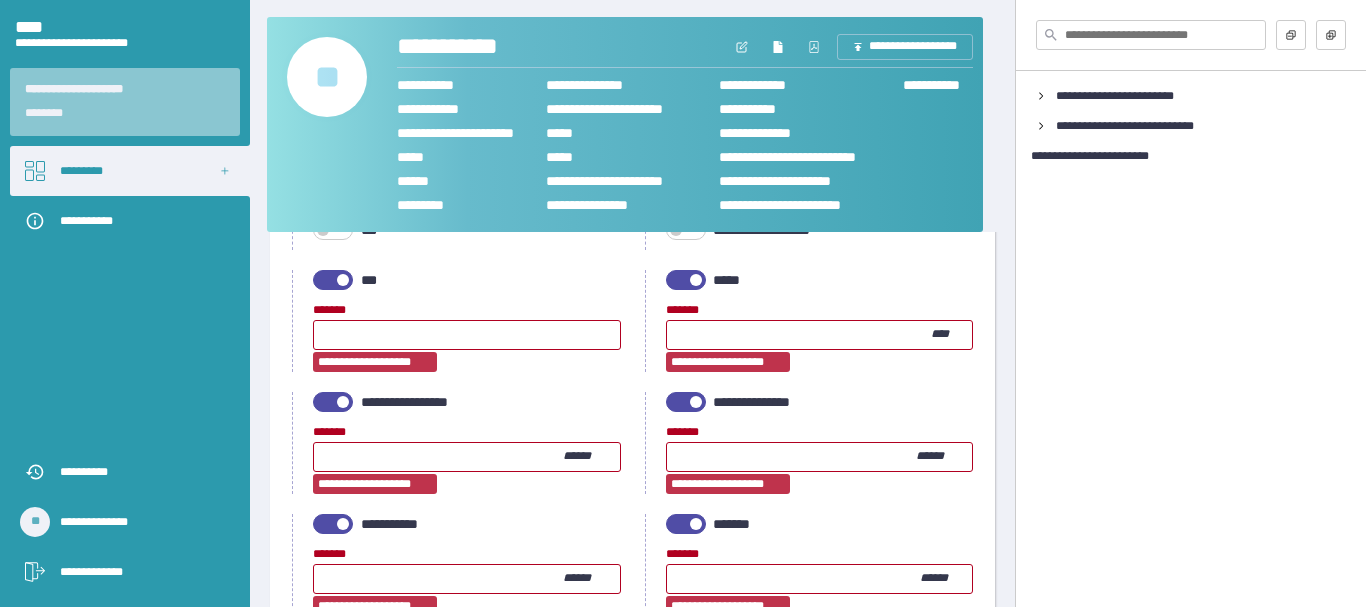 click at bounding box center [333, 280] 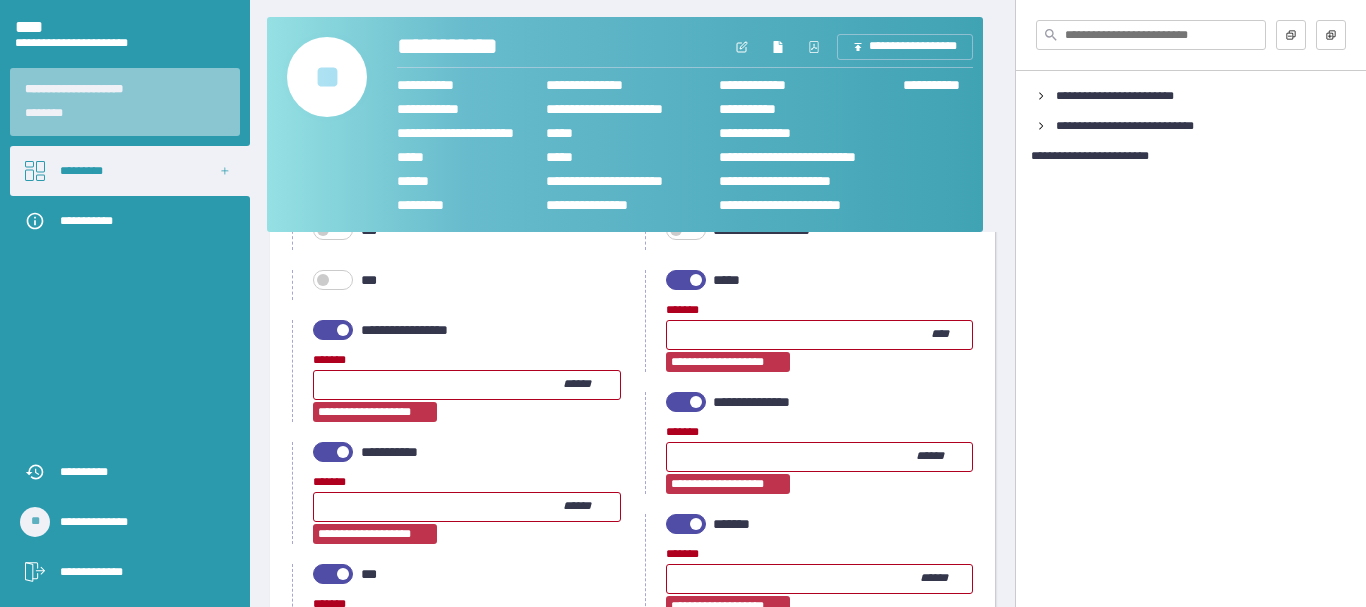 click at bounding box center [686, 280] 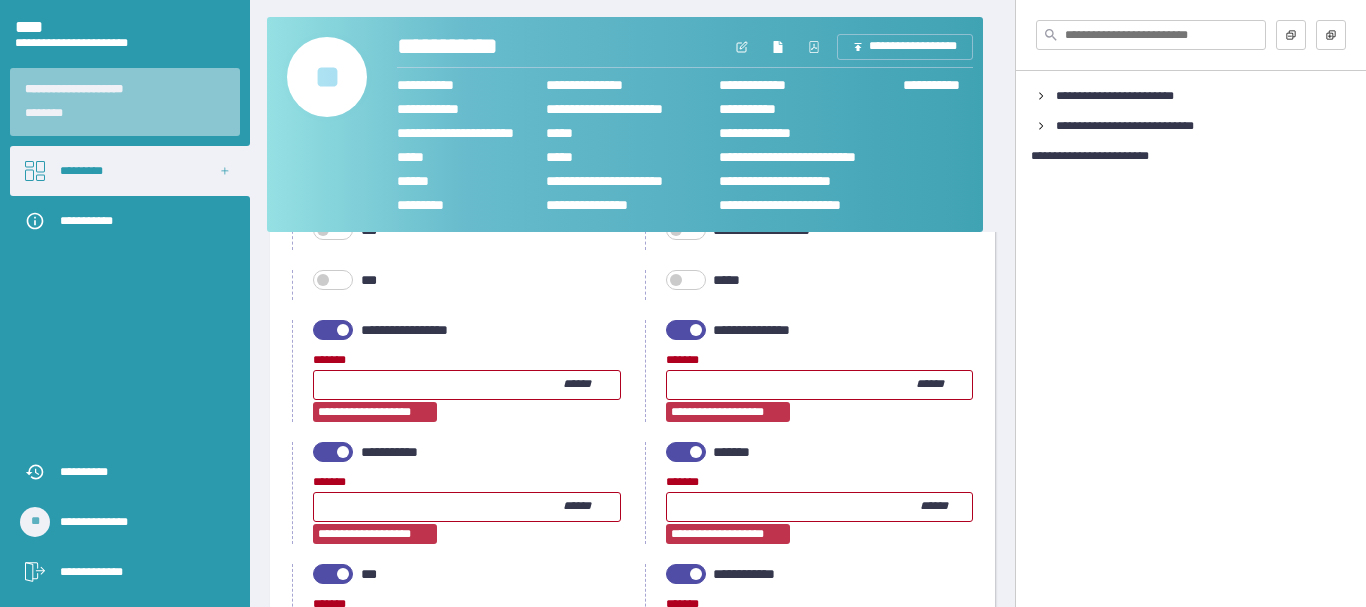 click at bounding box center (333, 330) 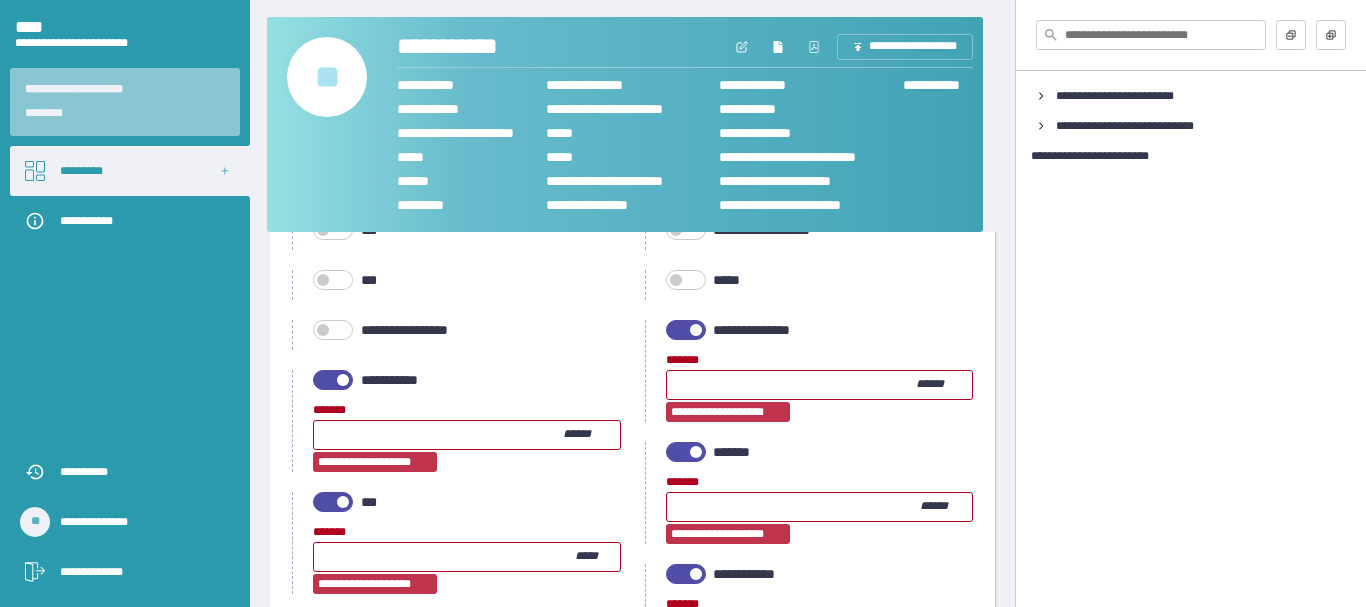 click at bounding box center [686, 330] 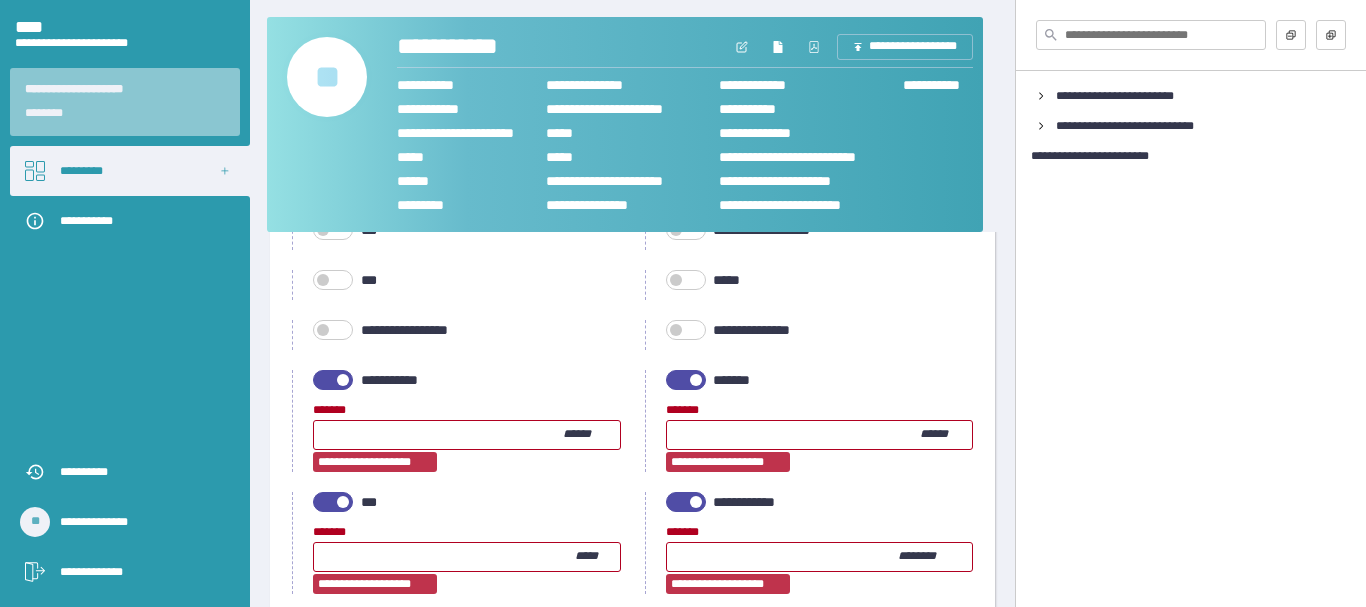 drag, startPoint x: 323, startPoint y: 380, endPoint x: 387, endPoint y: 384, distance: 64.12488 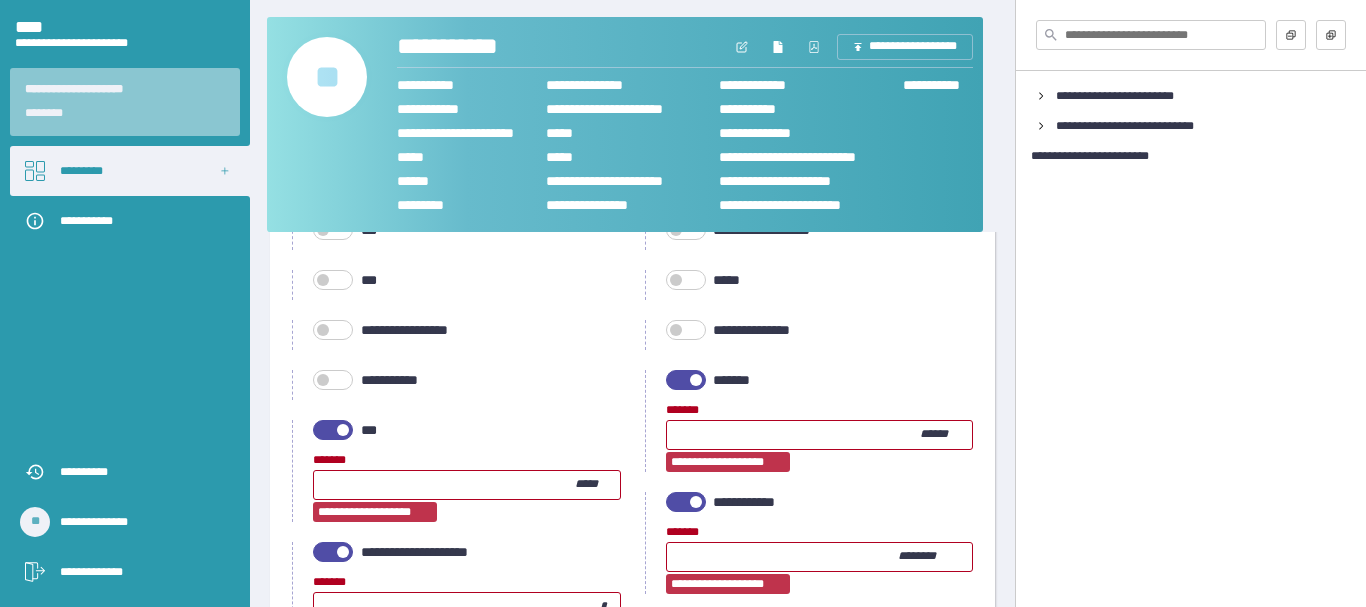 click on "[FIRST] [LAST] [INITIAL] [STATE]" at bounding box center [809, 421] 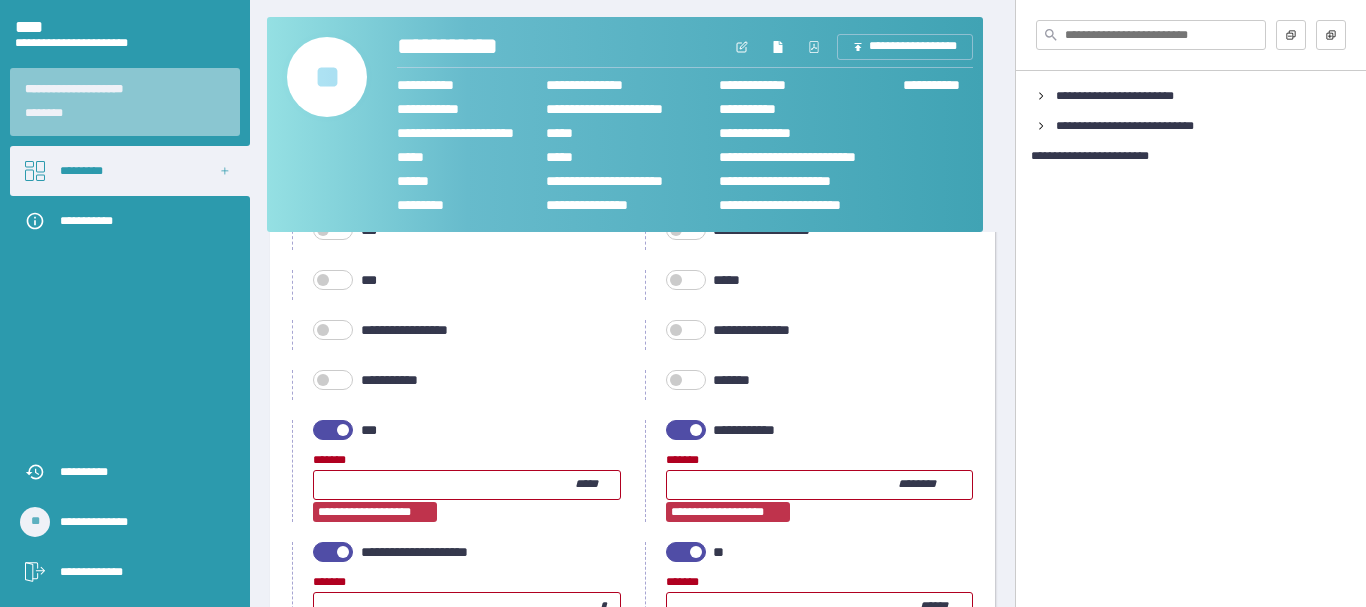click at bounding box center [333, 430] 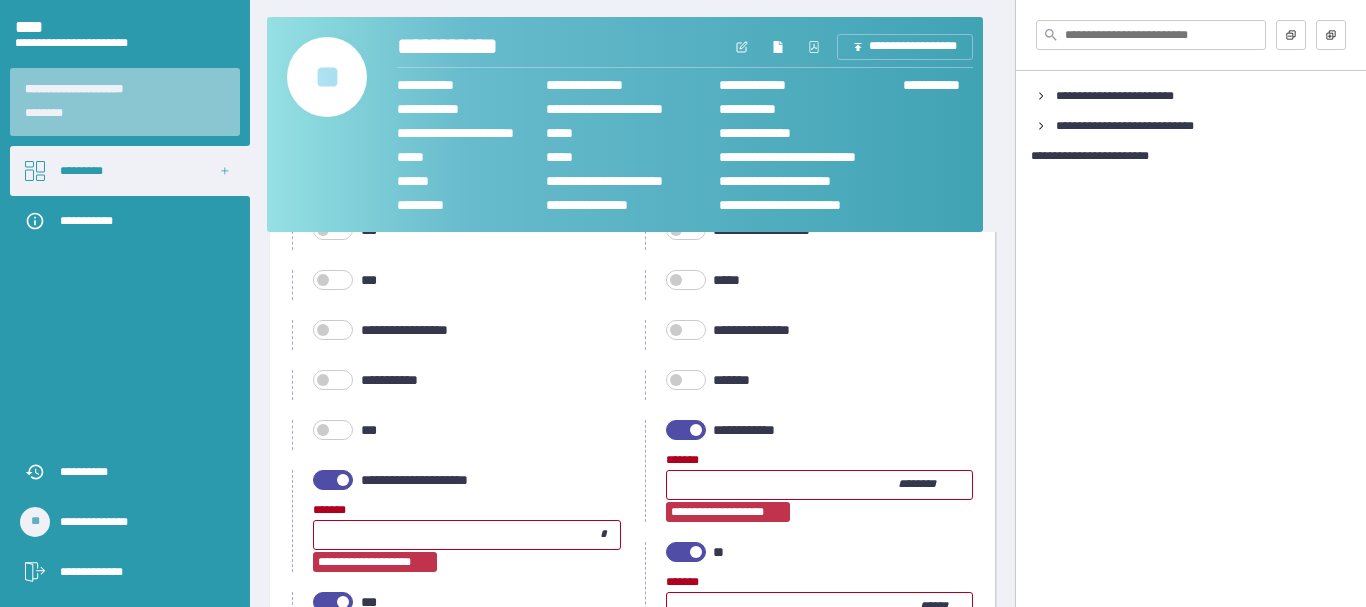 click at bounding box center (686, 430) 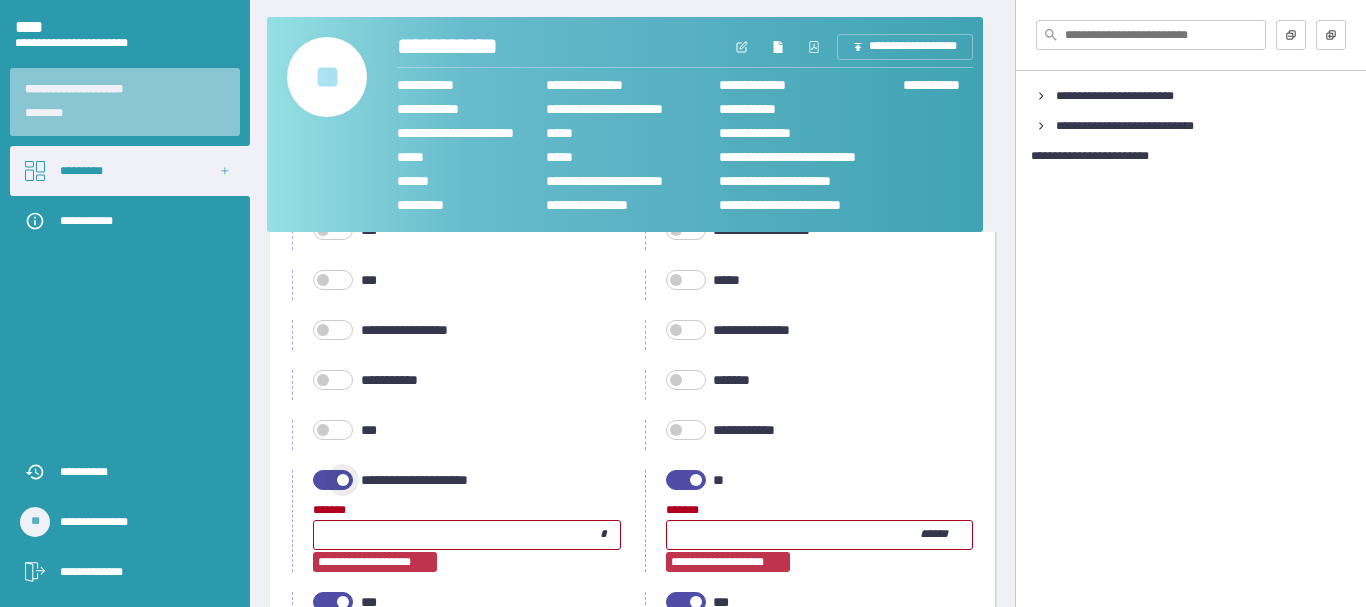 drag, startPoint x: 326, startPoint y: 476, endPoint x: 443, endPoint y: 476, distance: 117 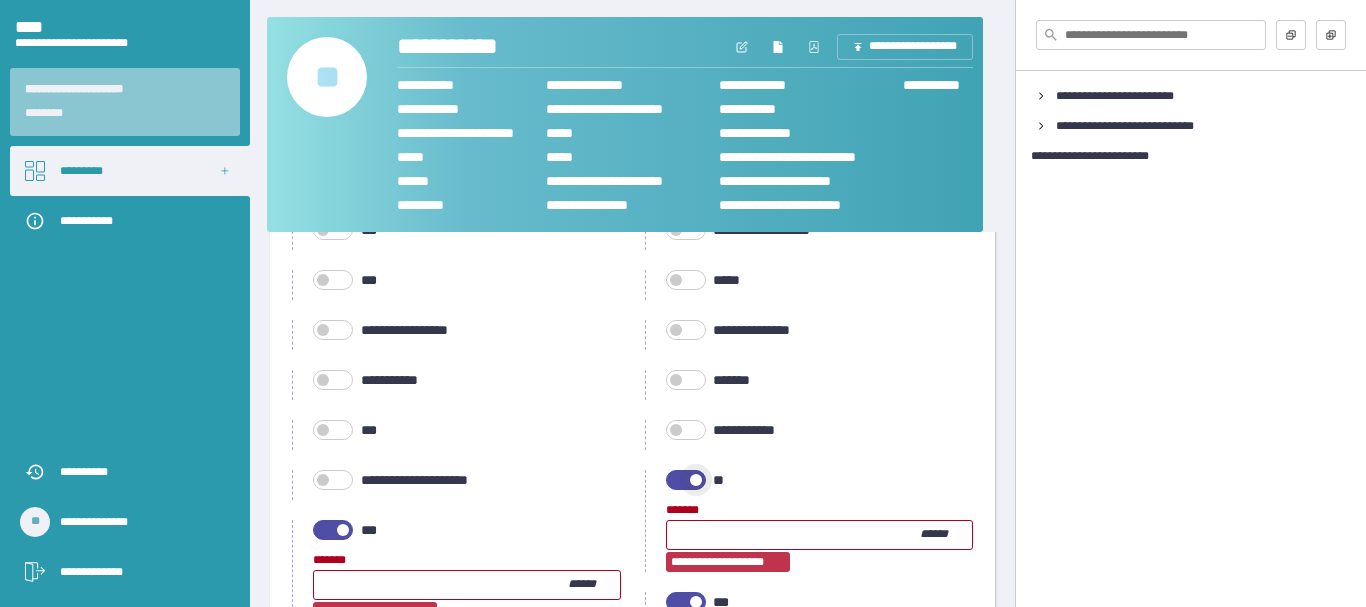 click at bounding box center [686, 480] 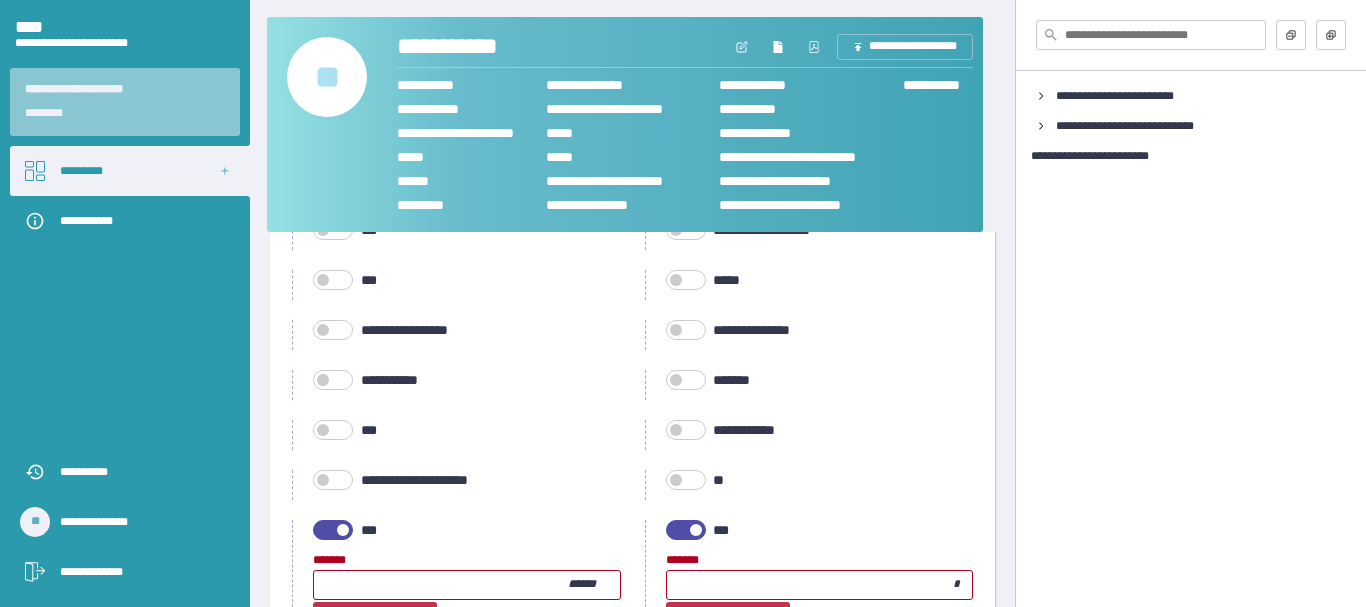 scroll, scrollTop: 900, scrollLeft: 0, axis: vertical 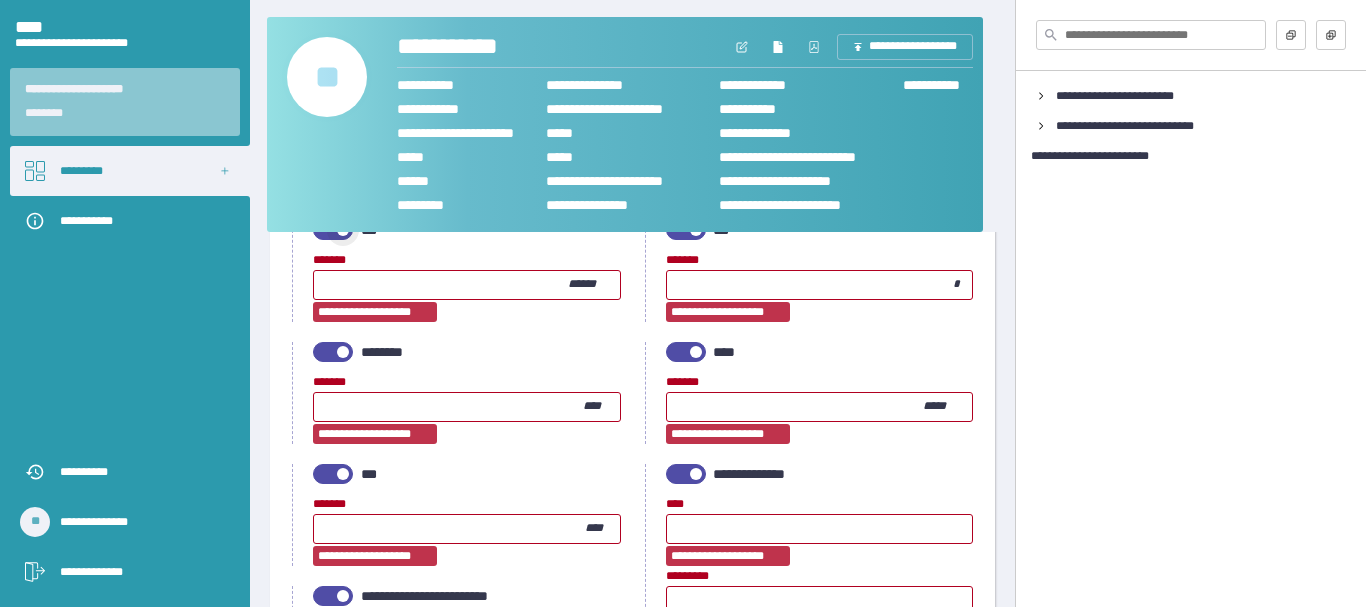 click at bounding box center [333, 230] 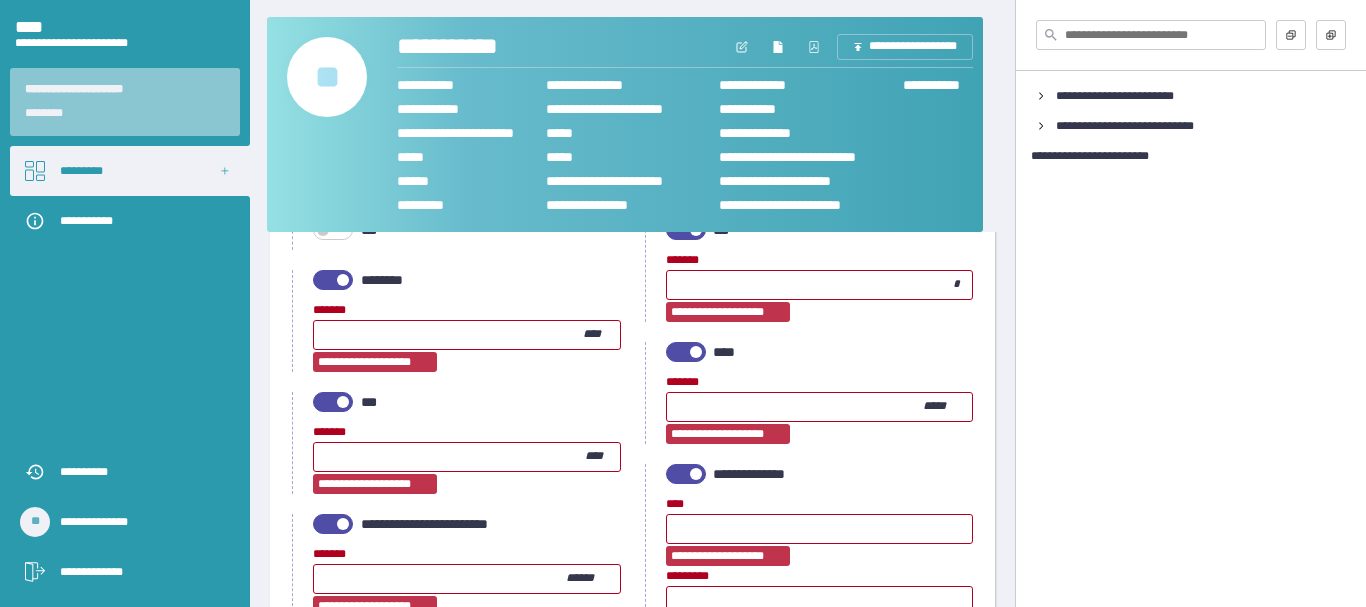 click at bounding box center [686, 230] 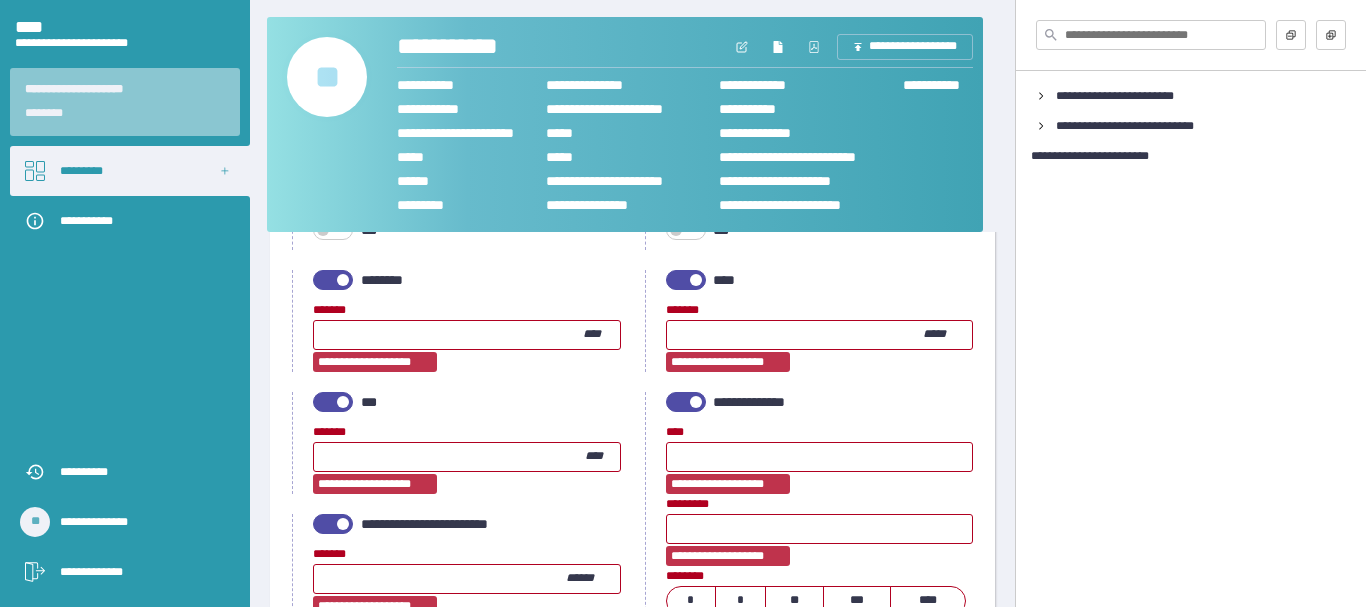 click at bounding box center (333, 280) 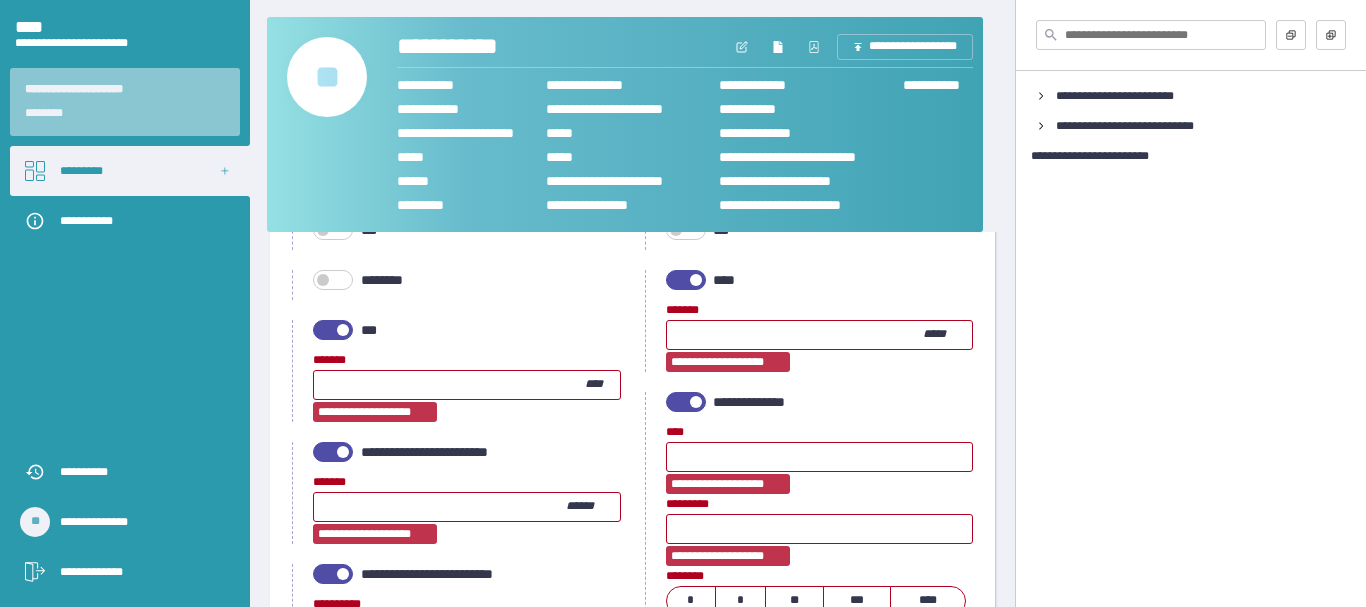 click at bounding box center (686, 280) 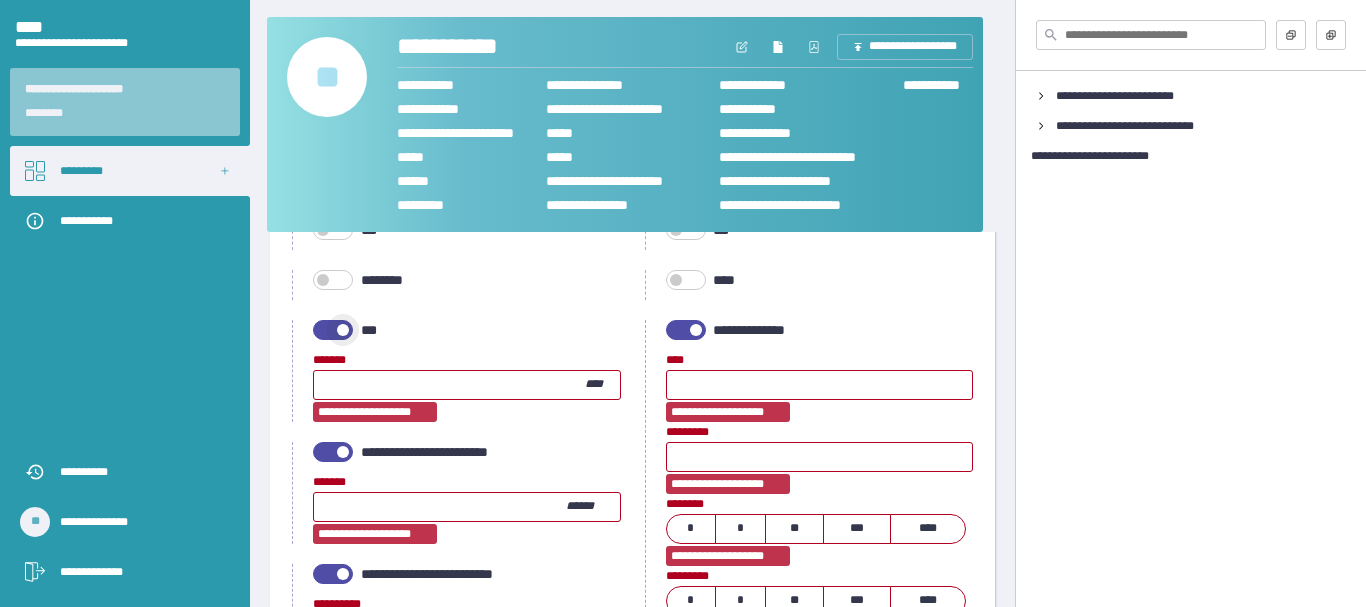click at bounding box center (333, 330) 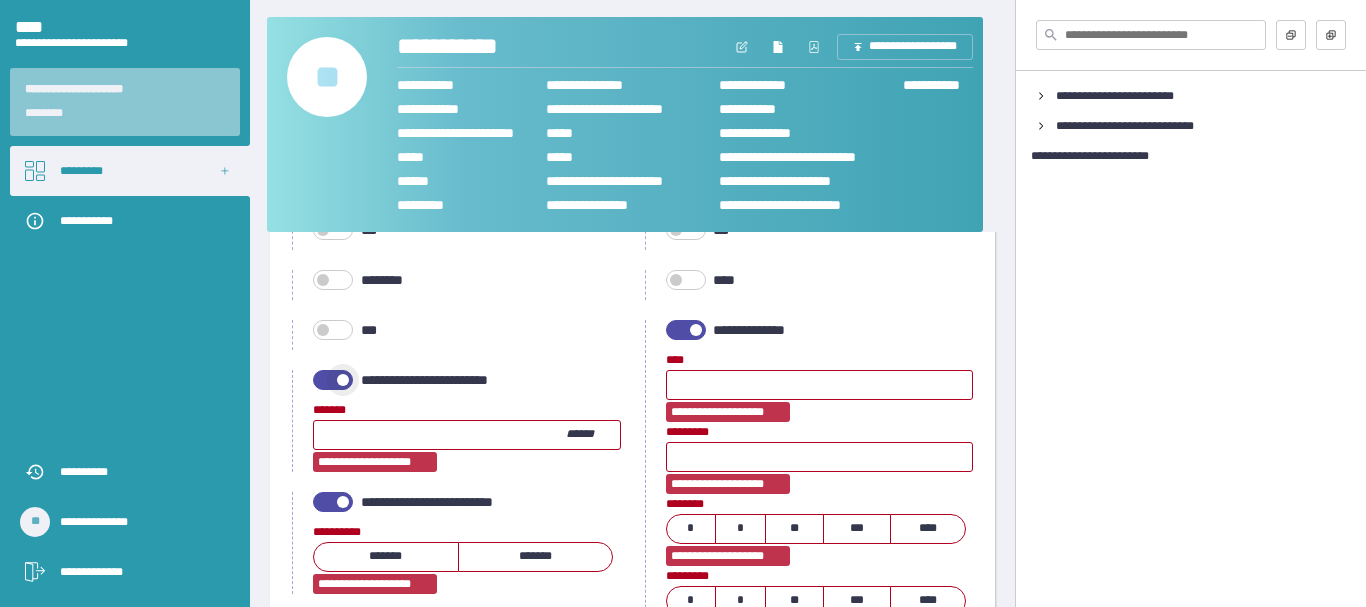 click at bounding box center [333, 380] 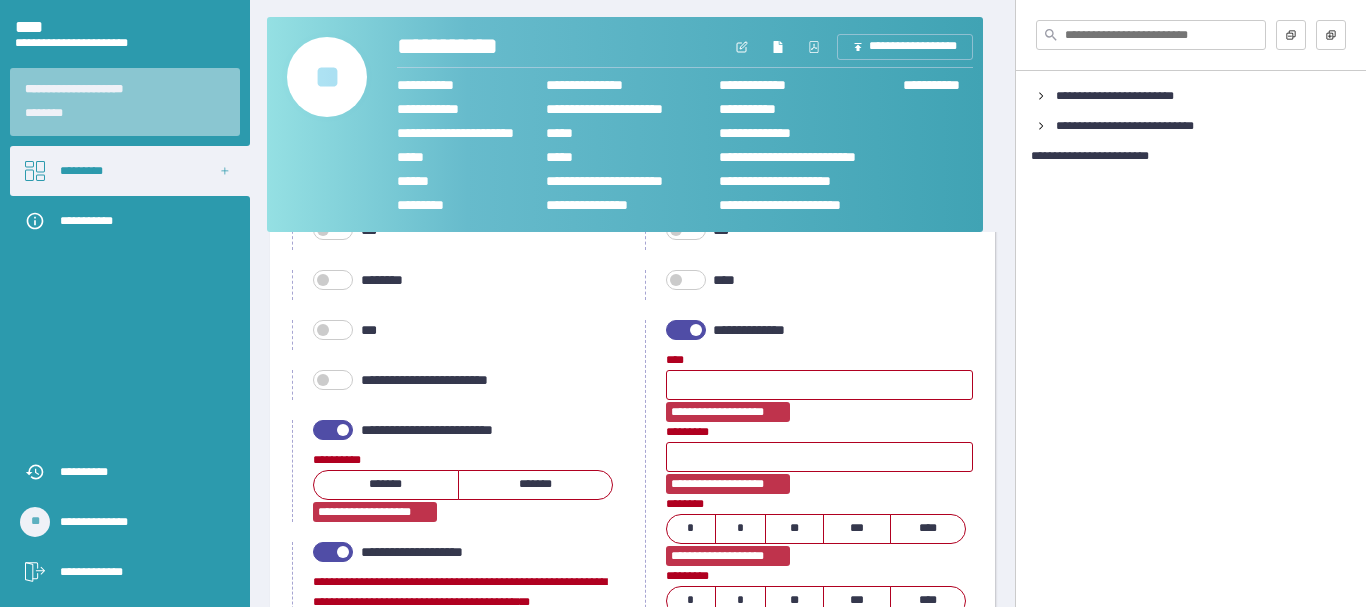 click at bounding box center (333, 430) 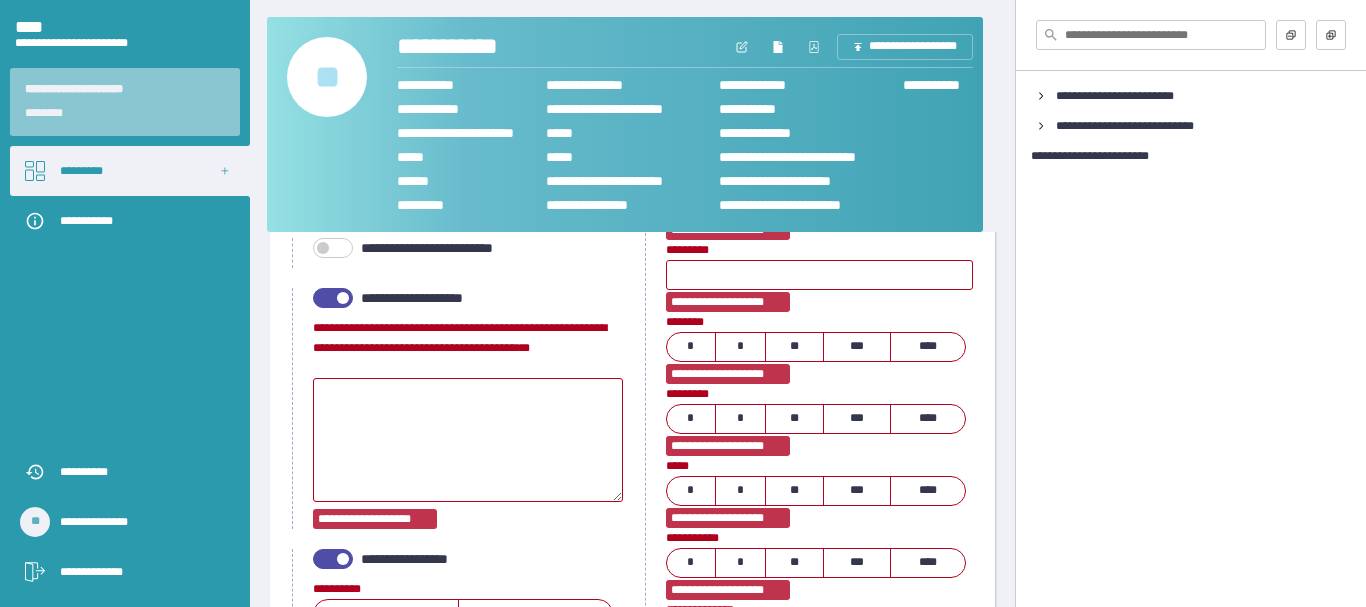 scroll, scrollTop: 1100, scrollLeft: 0, axis: vertical 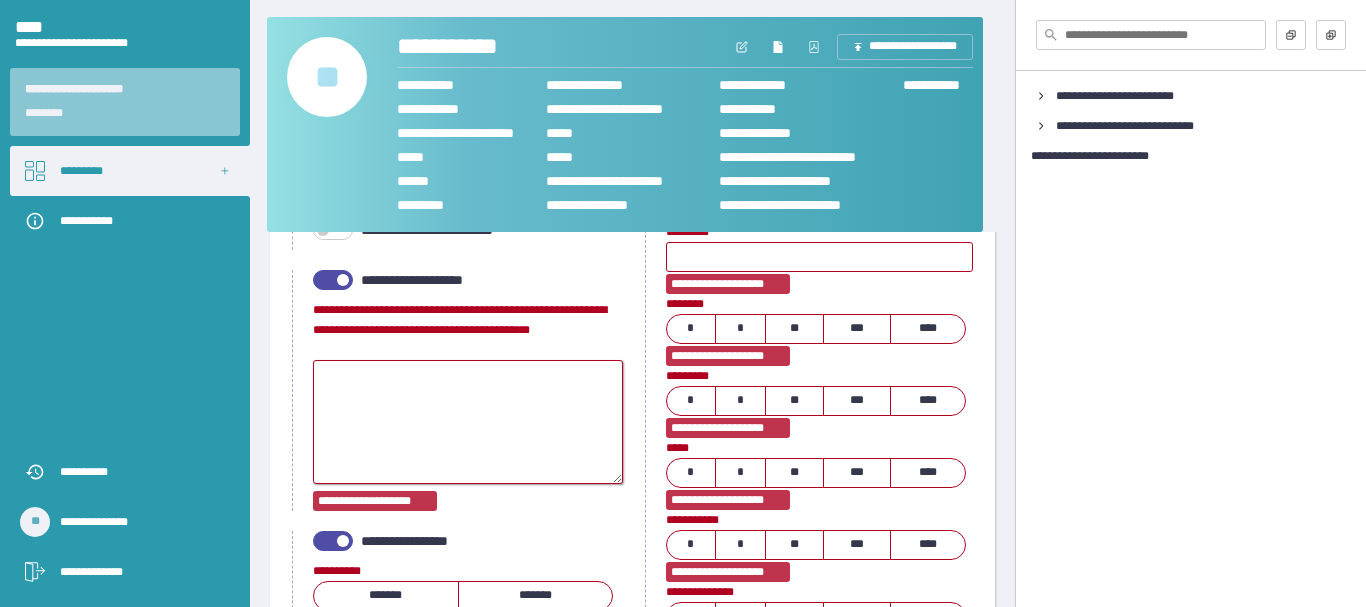 click at bounding box center [468, 422] 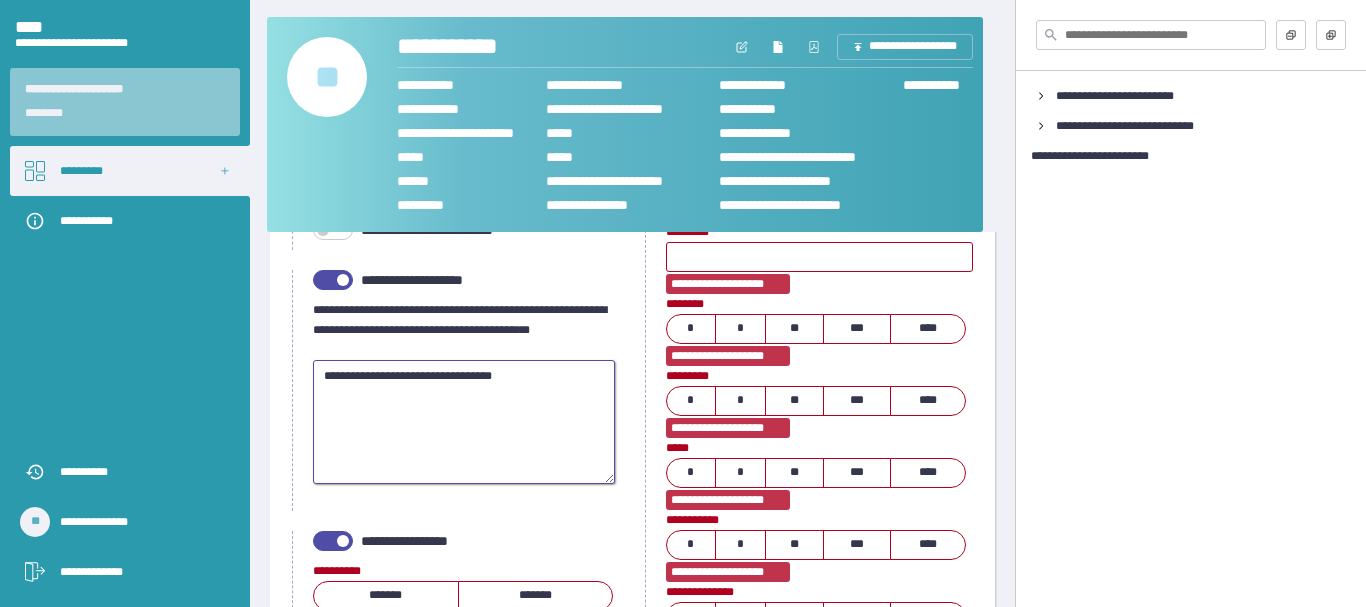 click on "**********" at bounding box center [464, 422] 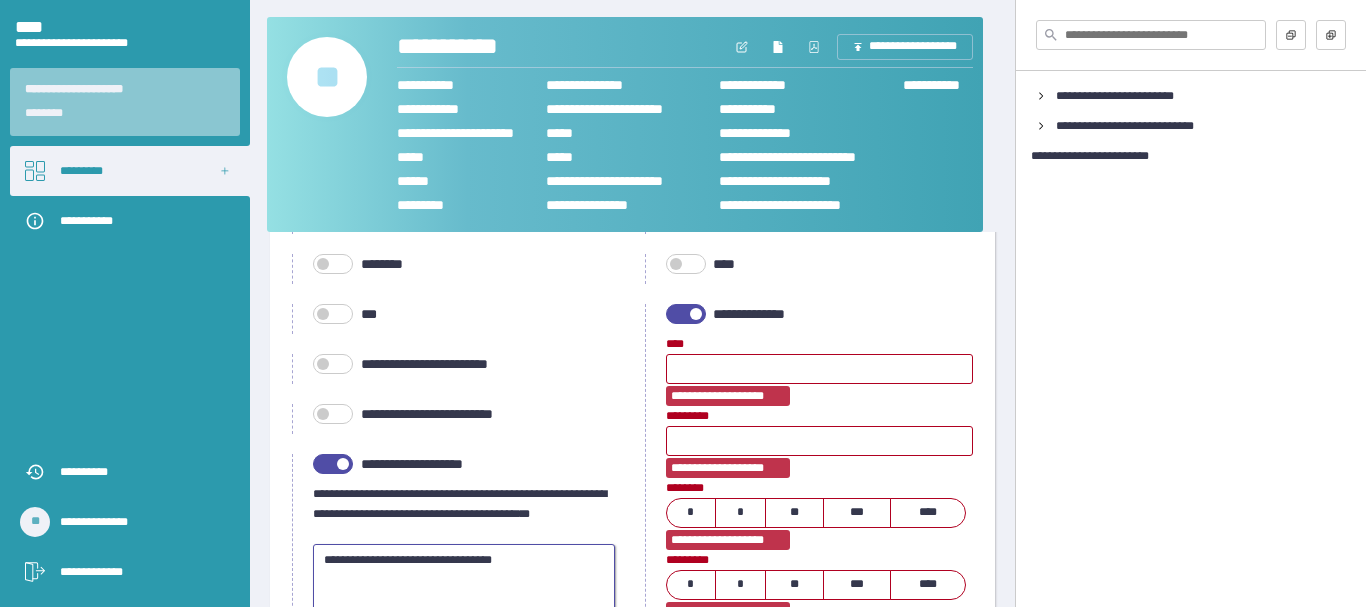 scroll, scrollTop: 900, scrollLeft: 0, axis: vertical 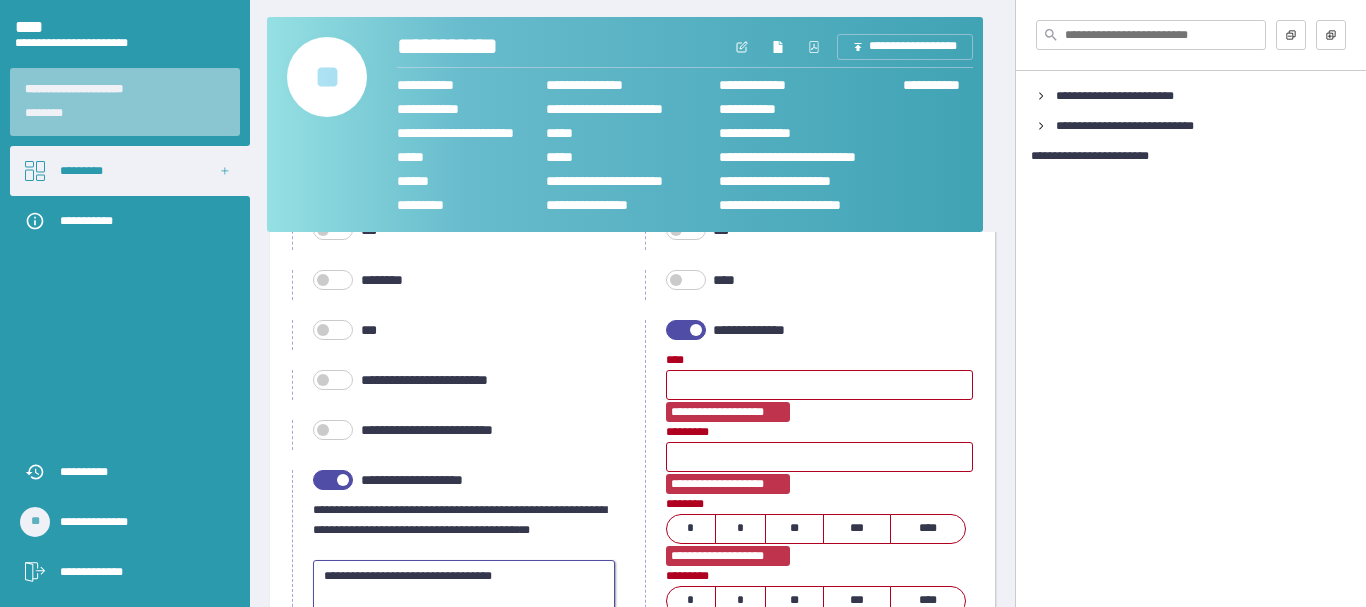 type on "**********" 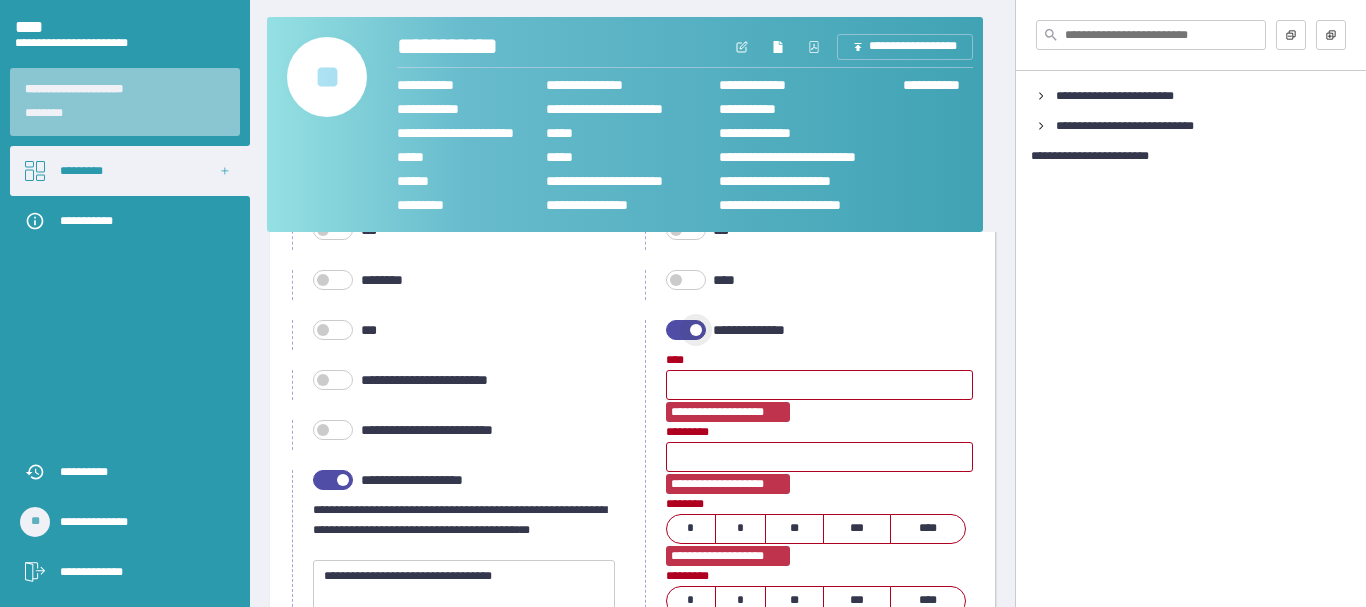 click at bounding box center [686, 330] 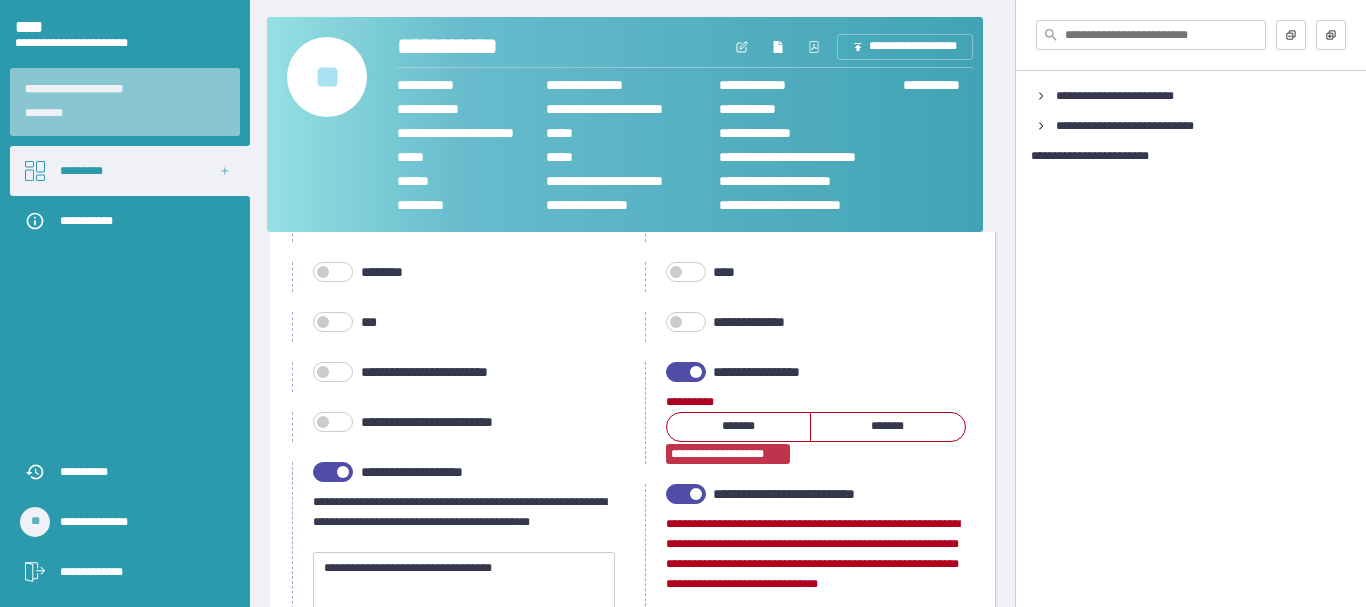 scroll, scrollTop: 900, scrollLeft: 0, axis: vertical 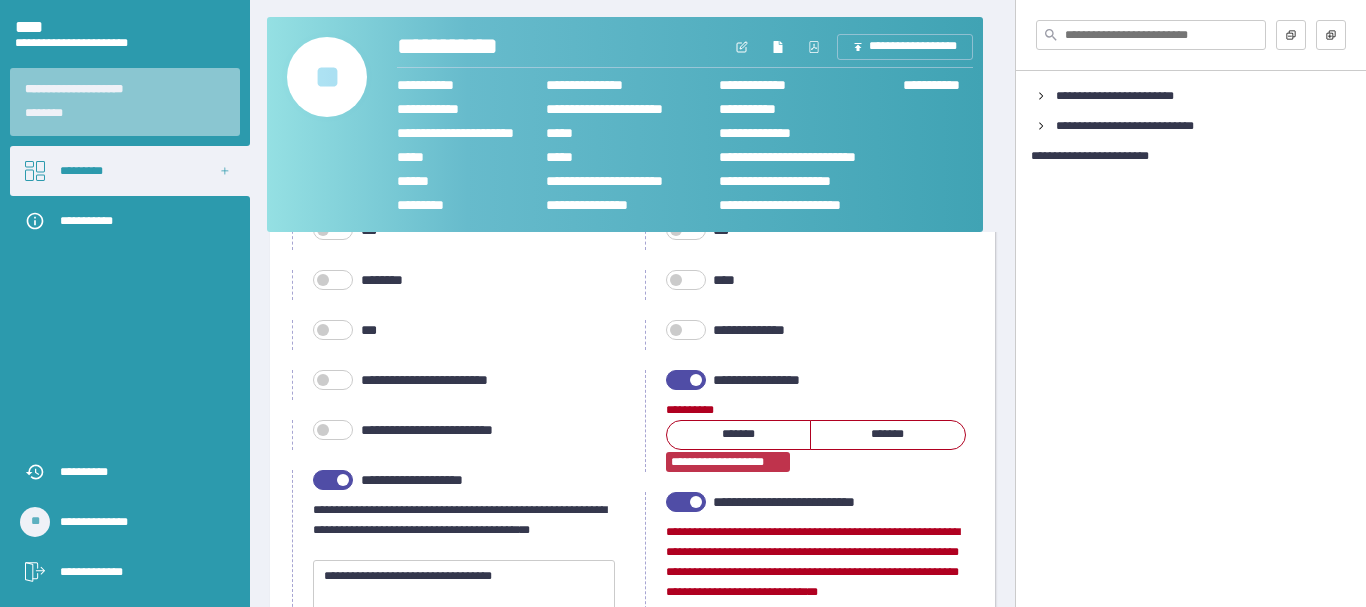 click at bounding box center [686, 380] 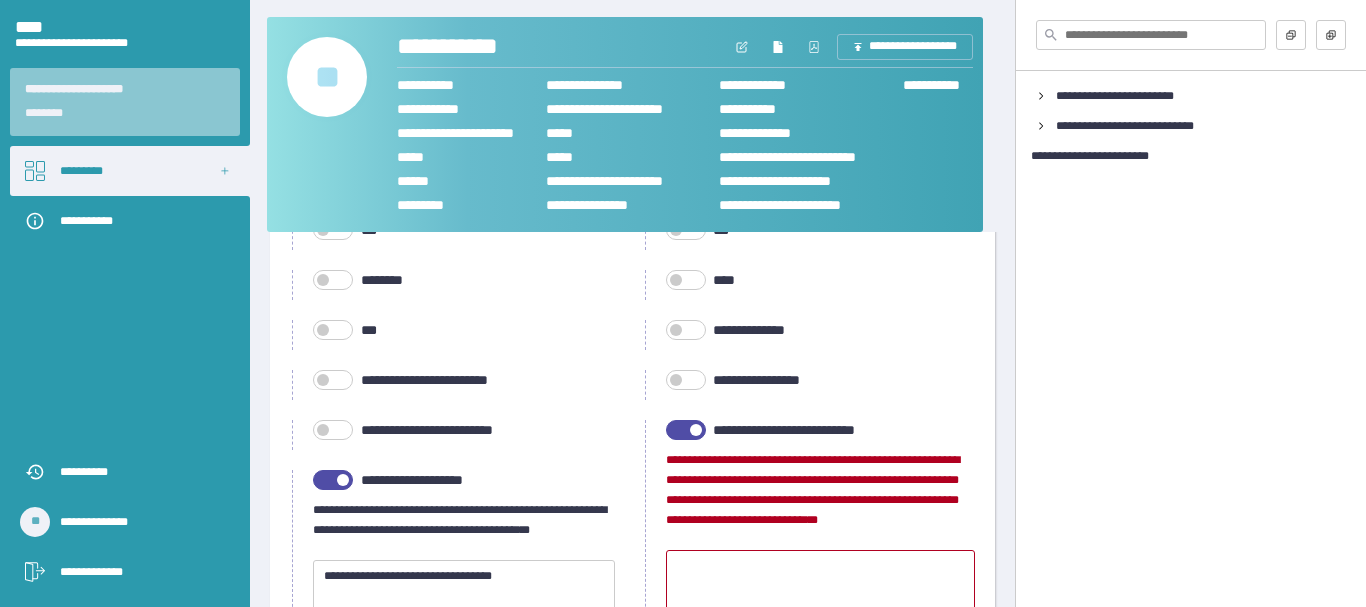 click at bounding box center (686, 430) 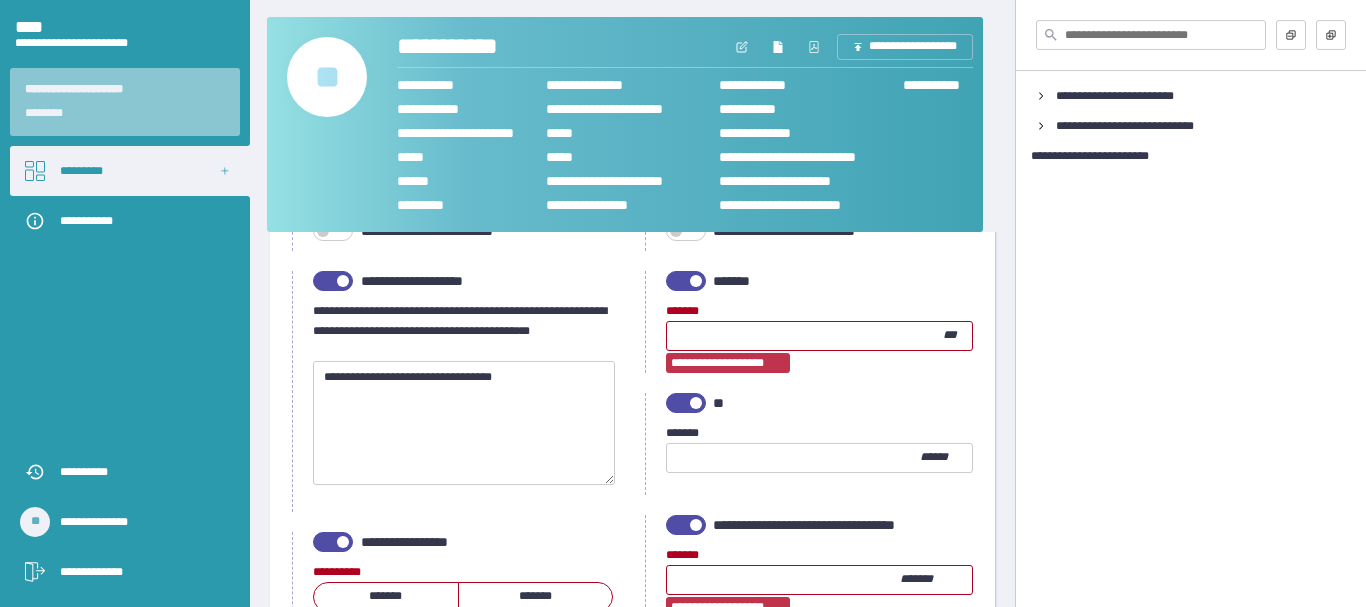 scroll, scrollTop: 1100, scrollLeft: 0, axis: vertical 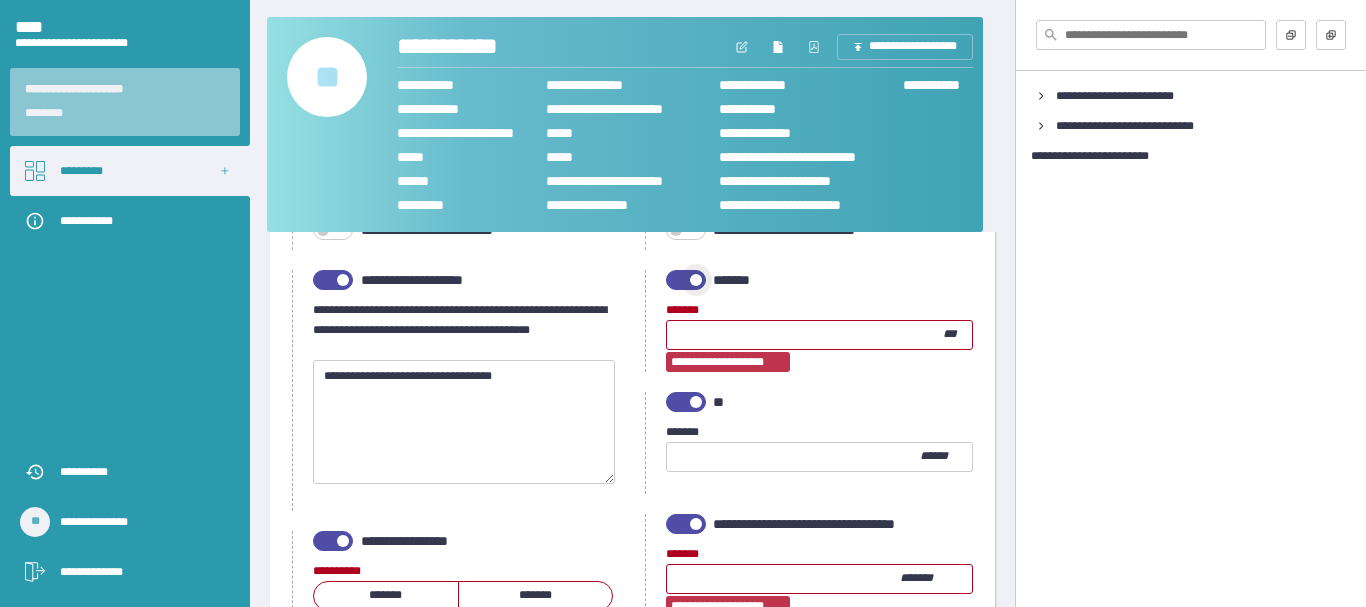 click at bounding box center [686, 280] 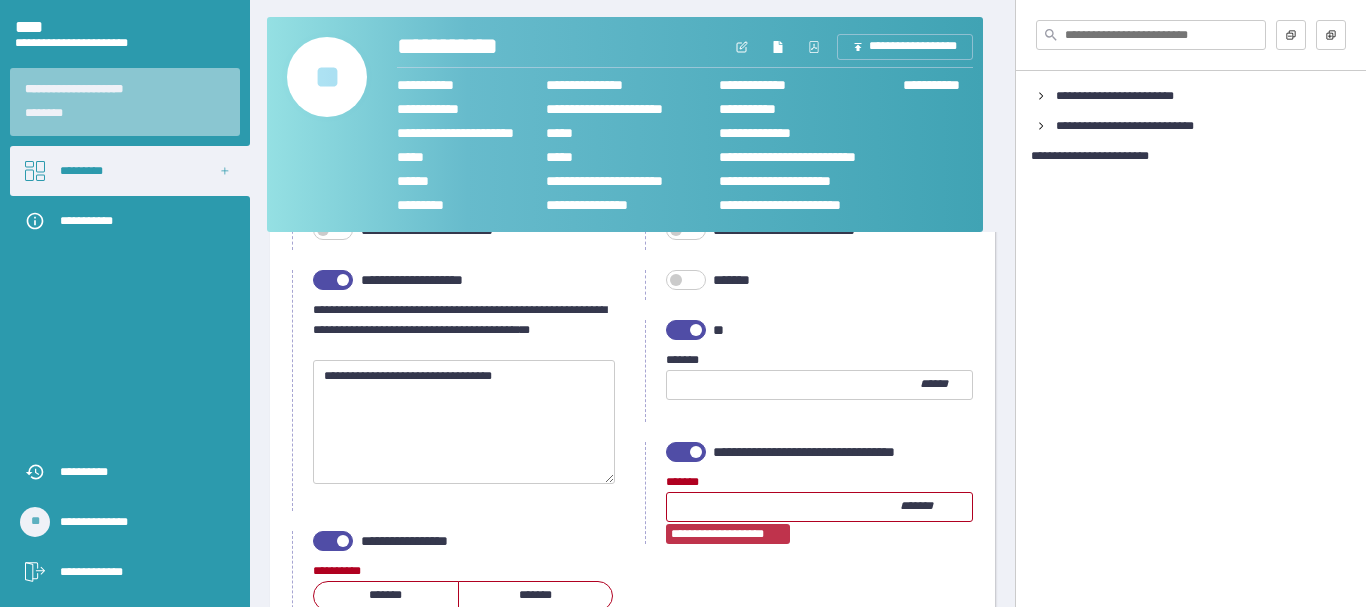 click at bounding box center (686, 452) 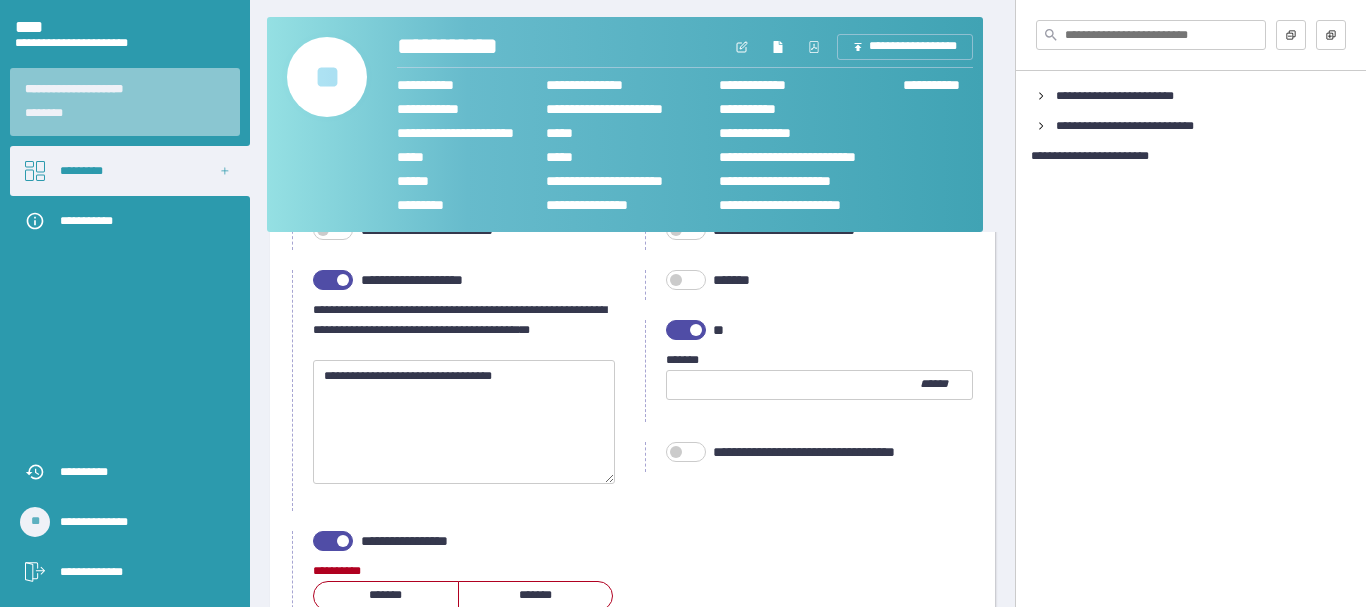 click on "[FIRST] [LAST] [INITIAL] [STREET] [CITY] [STATE]" at bounding box center (456, 582) 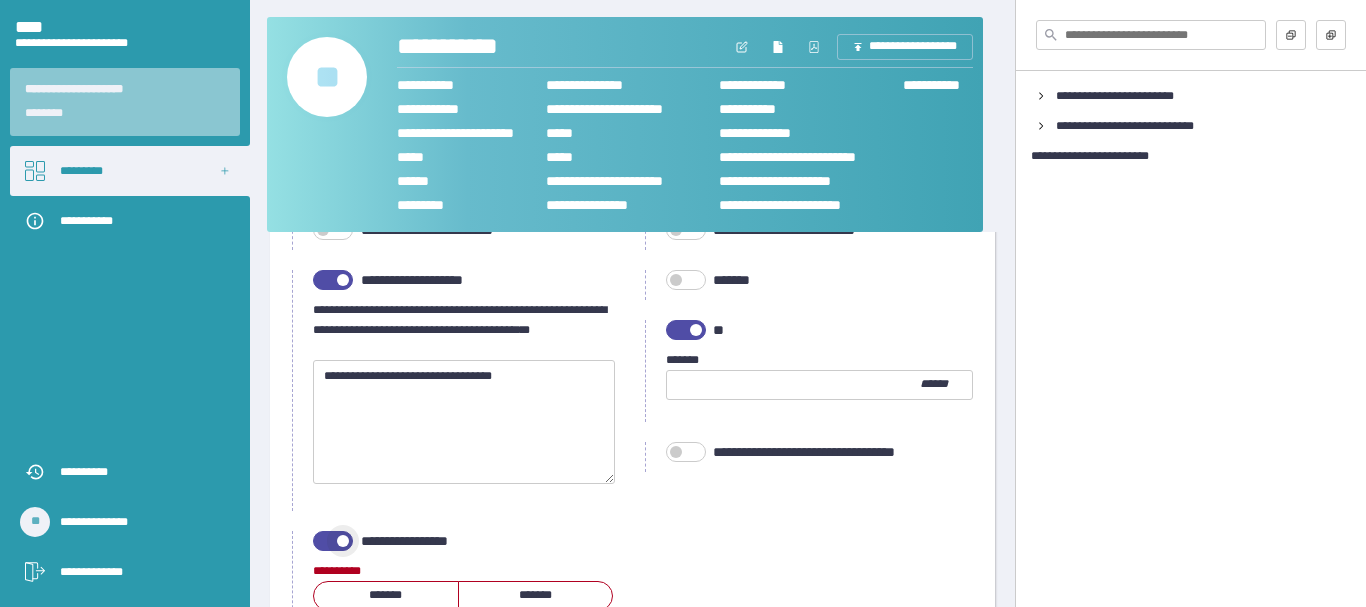 click at bounding box center [333, 541] 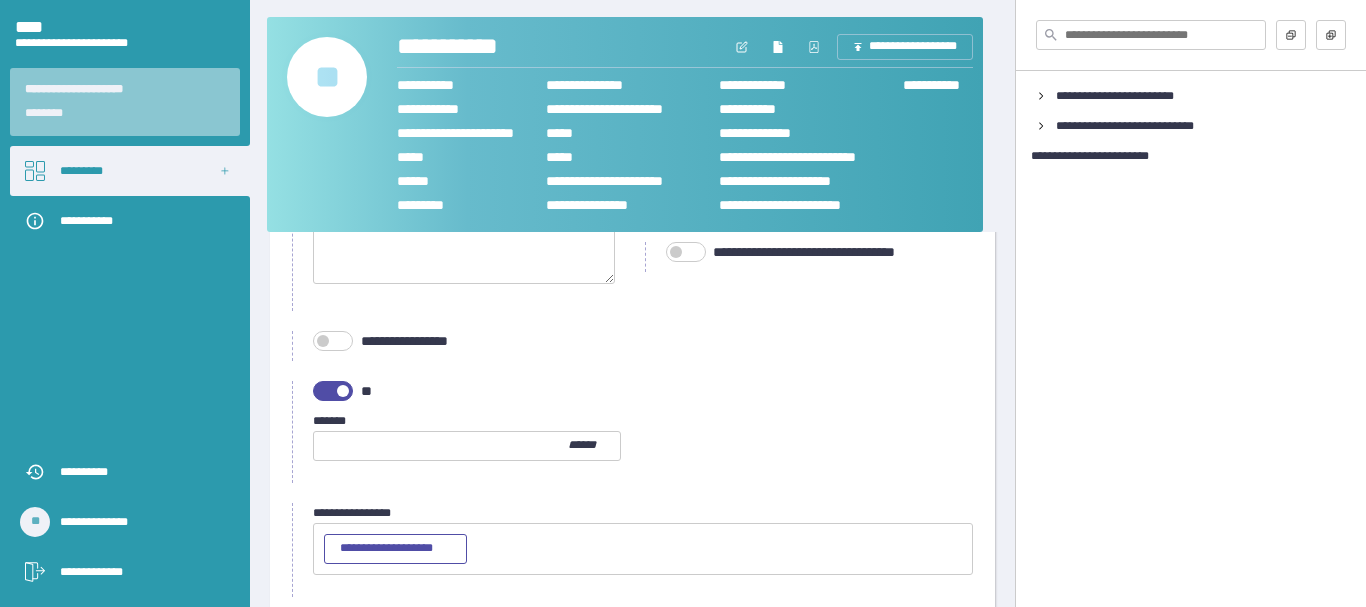scroll, scrollTop: 1398, scrollLeft: 0, axis: vertical 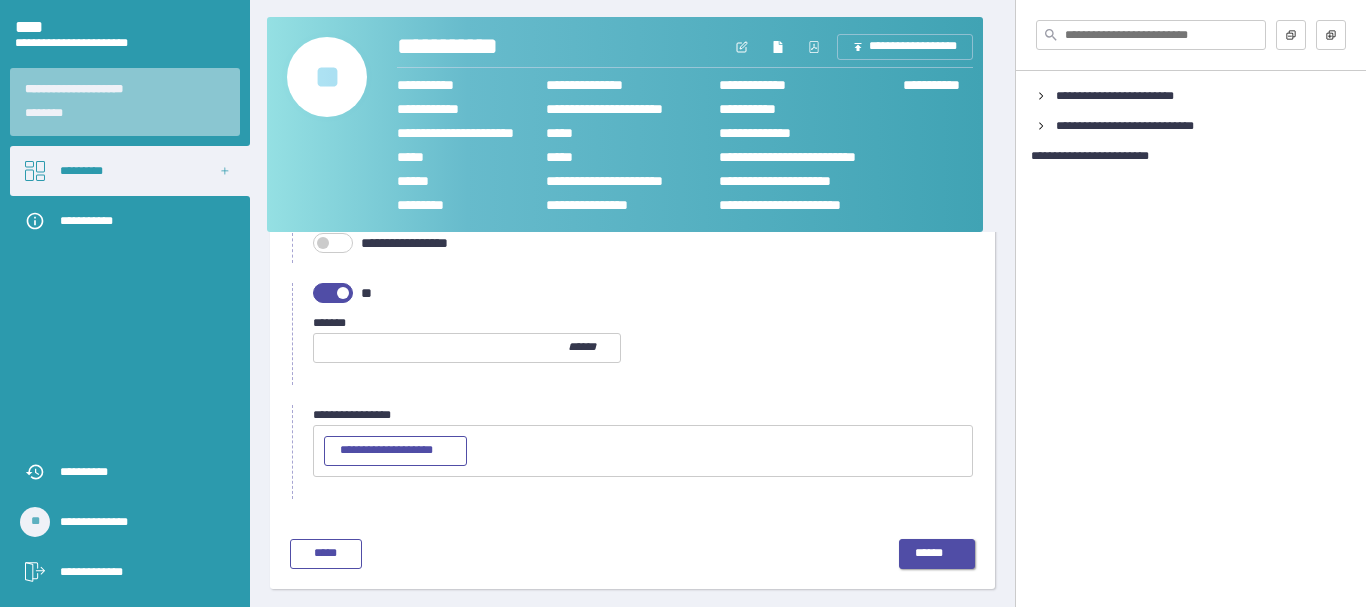 click on "******" at bounding box center [937, 554] 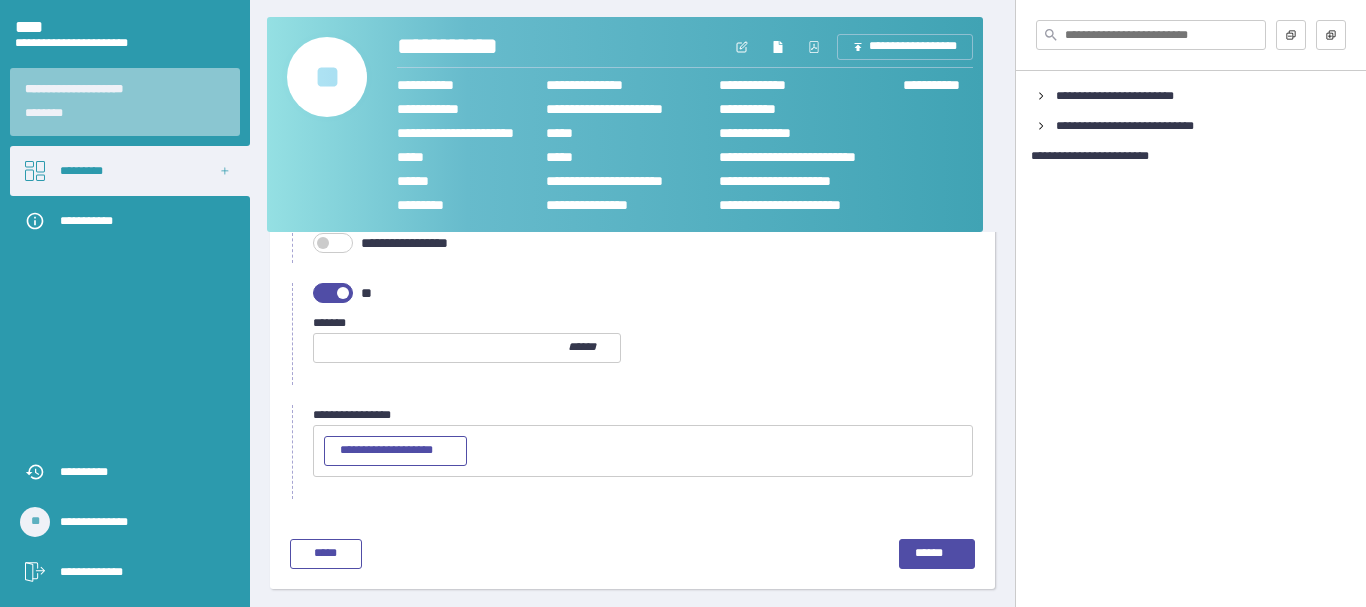 scroll, scrollTop: 99, scrollLeft: 0, axis: vertical 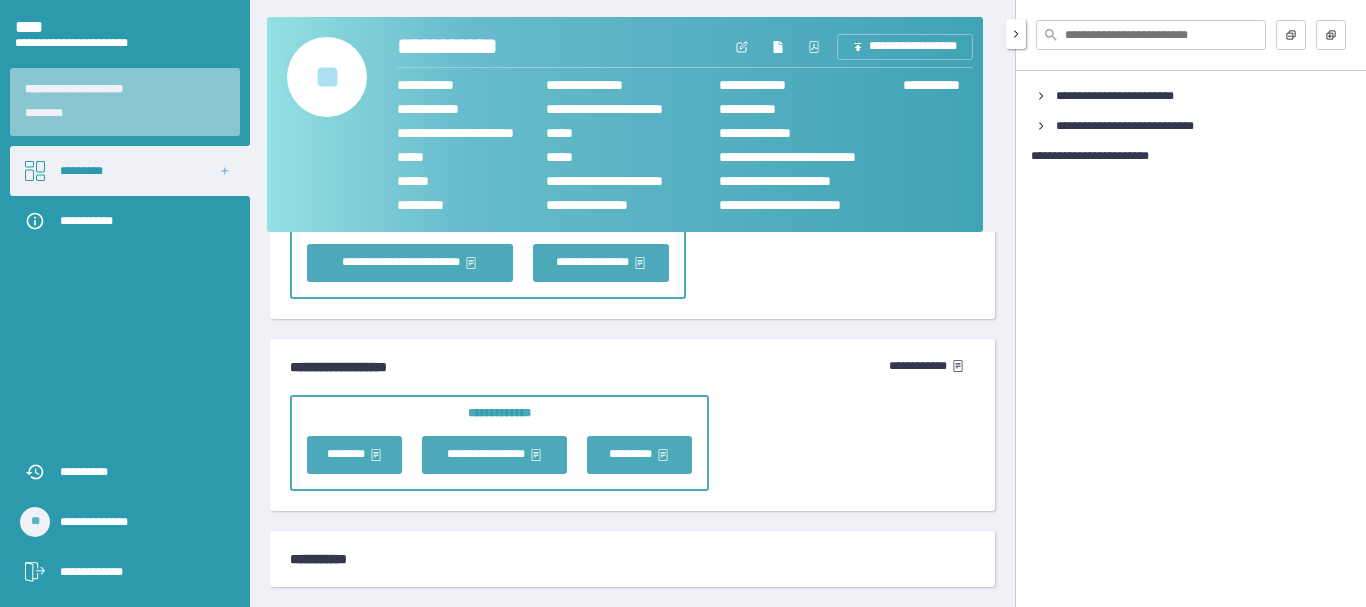 click at bounding box center [1151, 35] 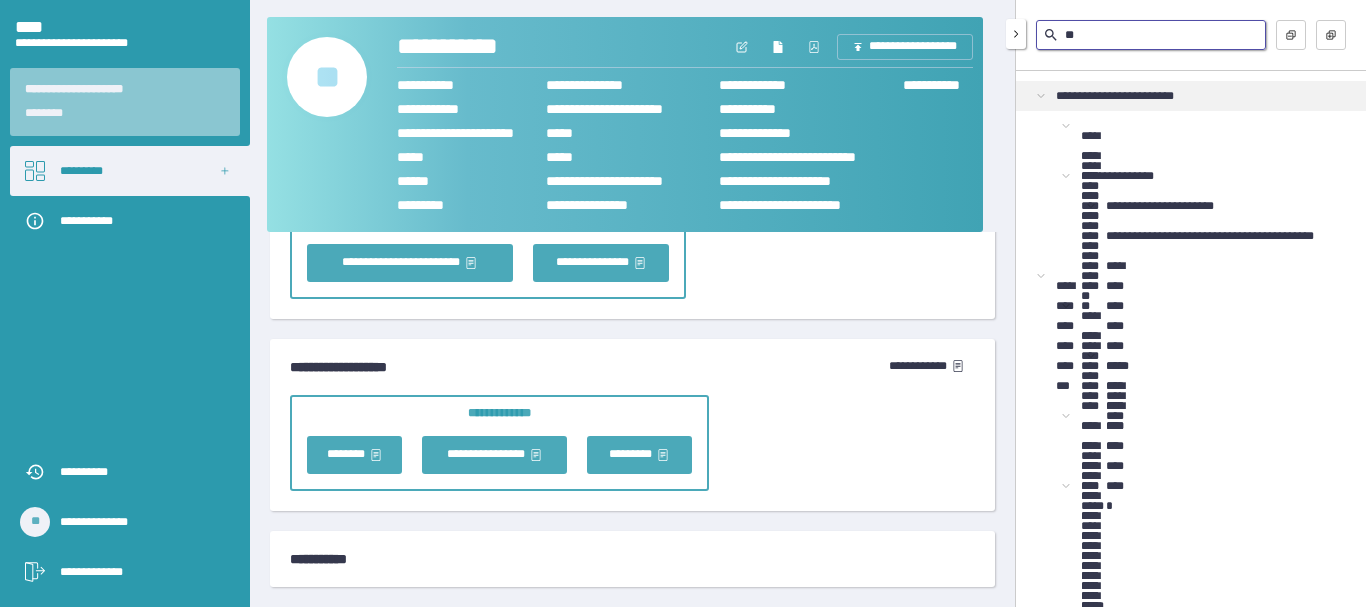 type on "*" 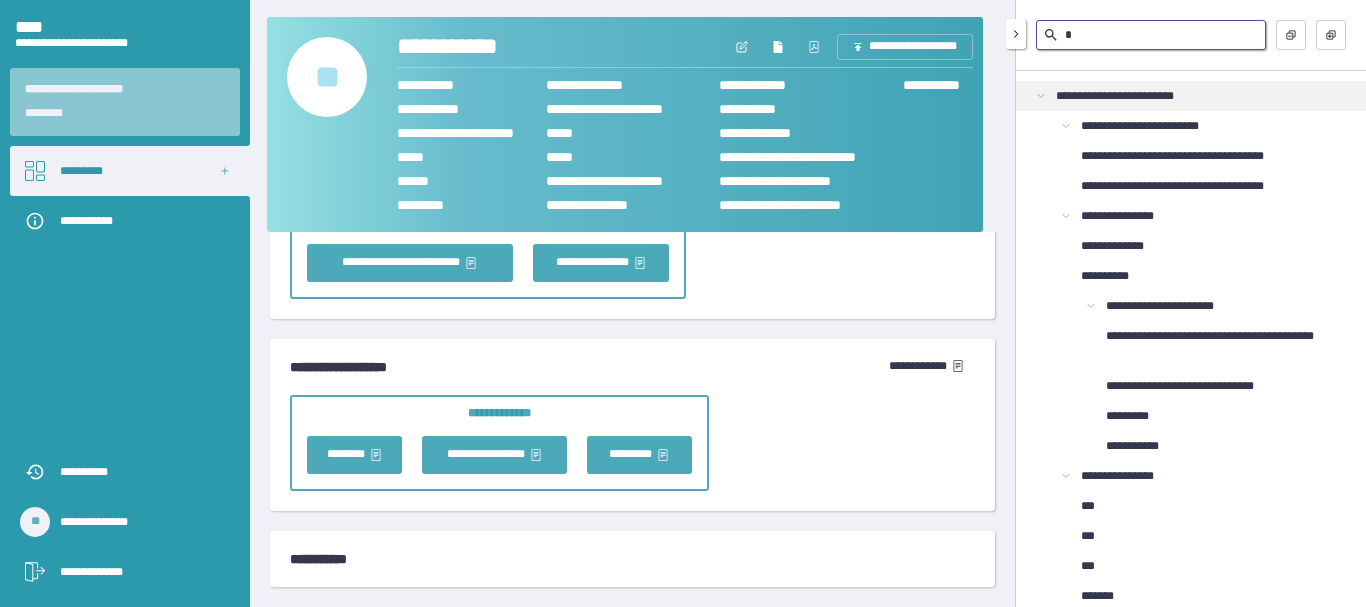 type 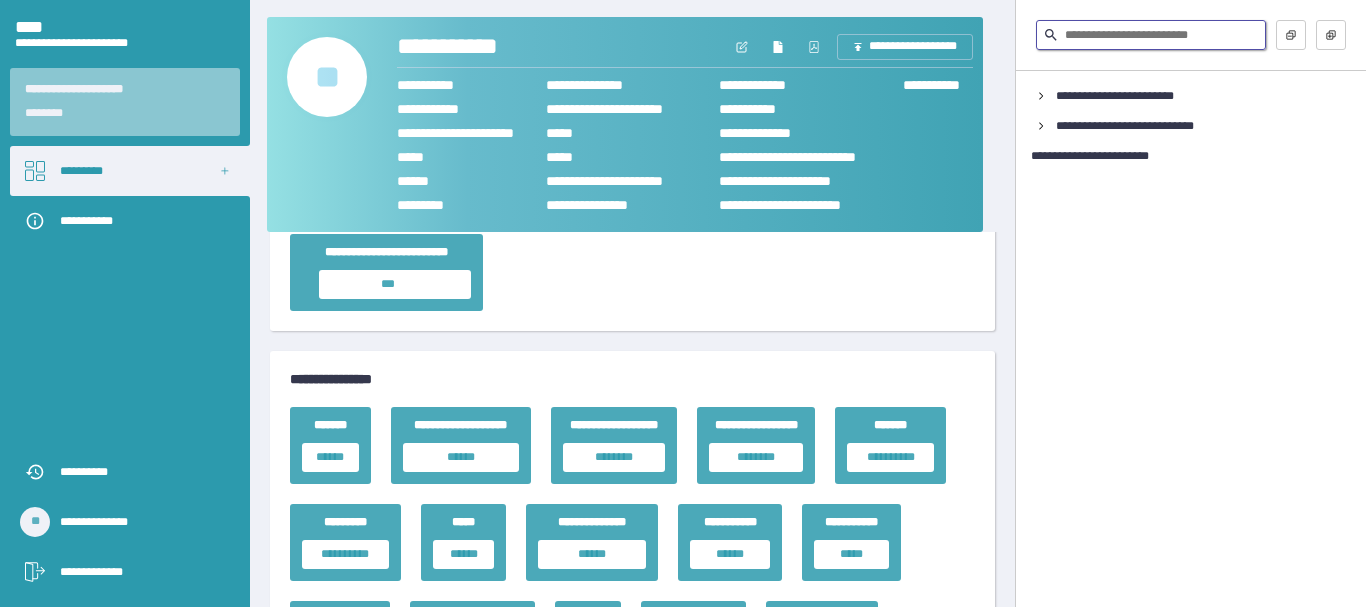 scroll, scrollTop: 3999, scrollLeft: 0, axis: vertical 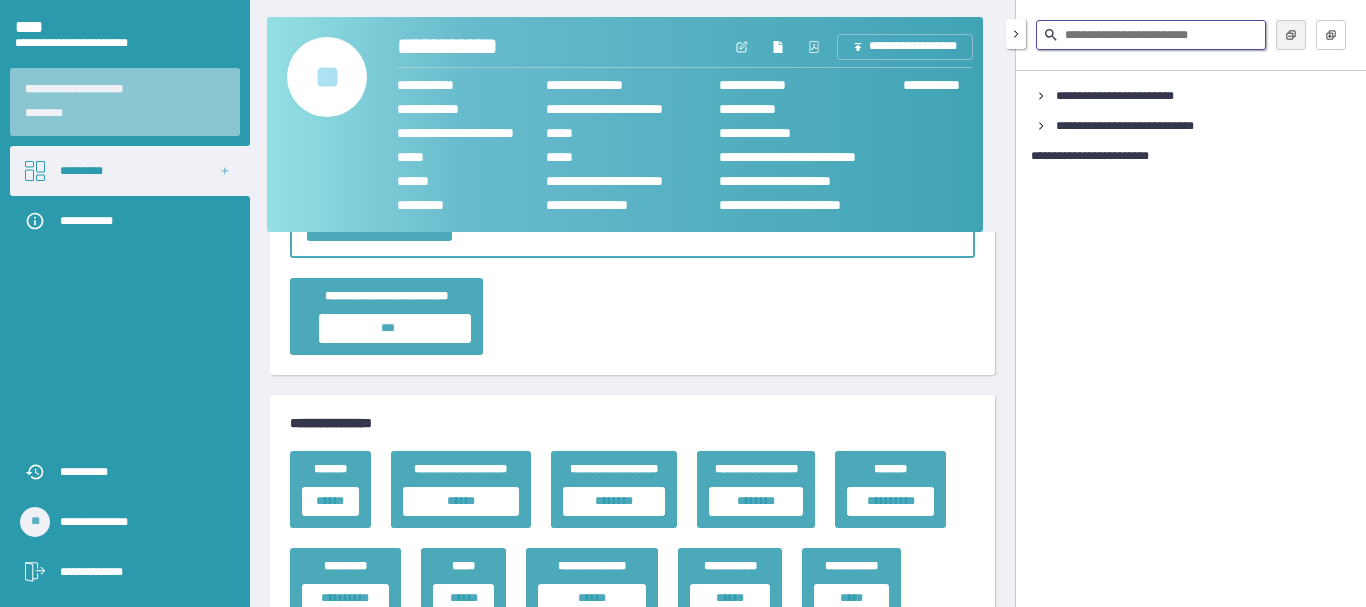 click at bounding box center (1291, 35) 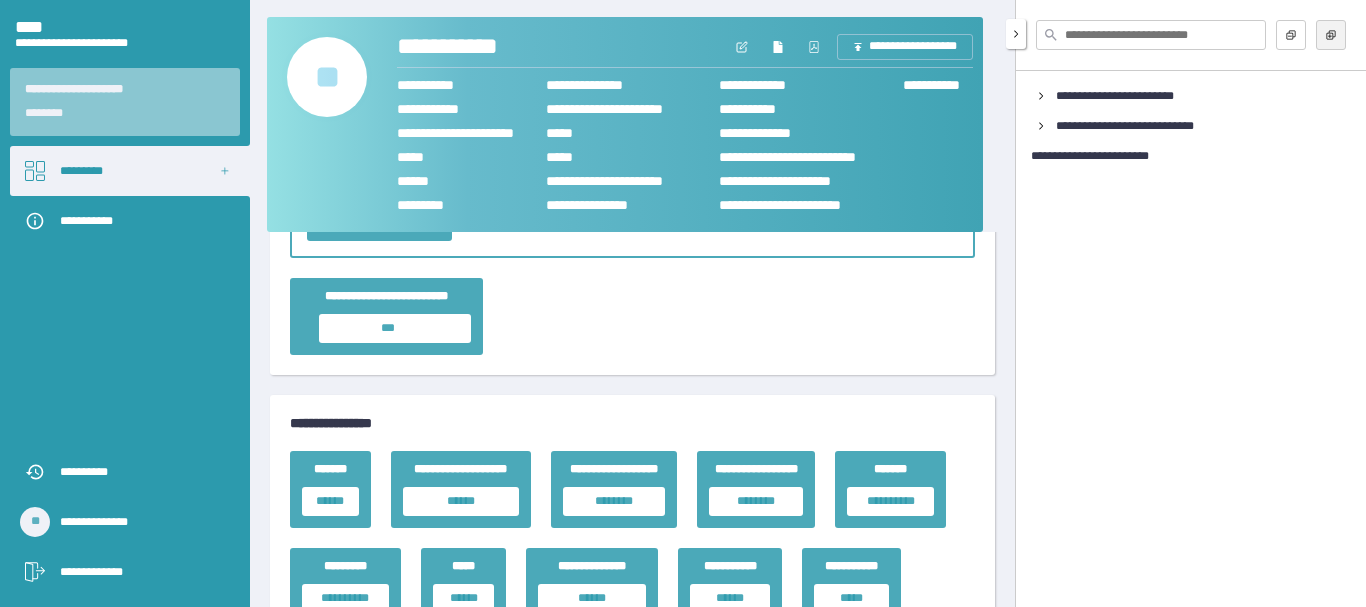 click at bounding box center (1331, 35) 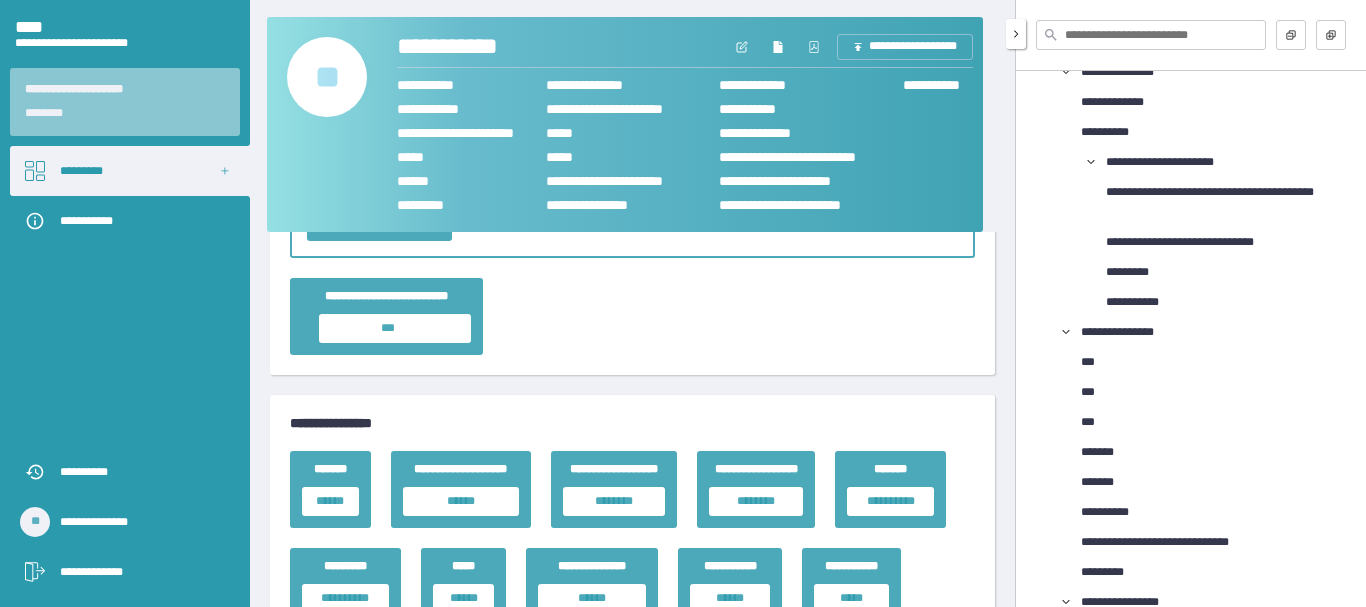 scroll, scrollTop: 0, scrollLeft: 0, axis: both 